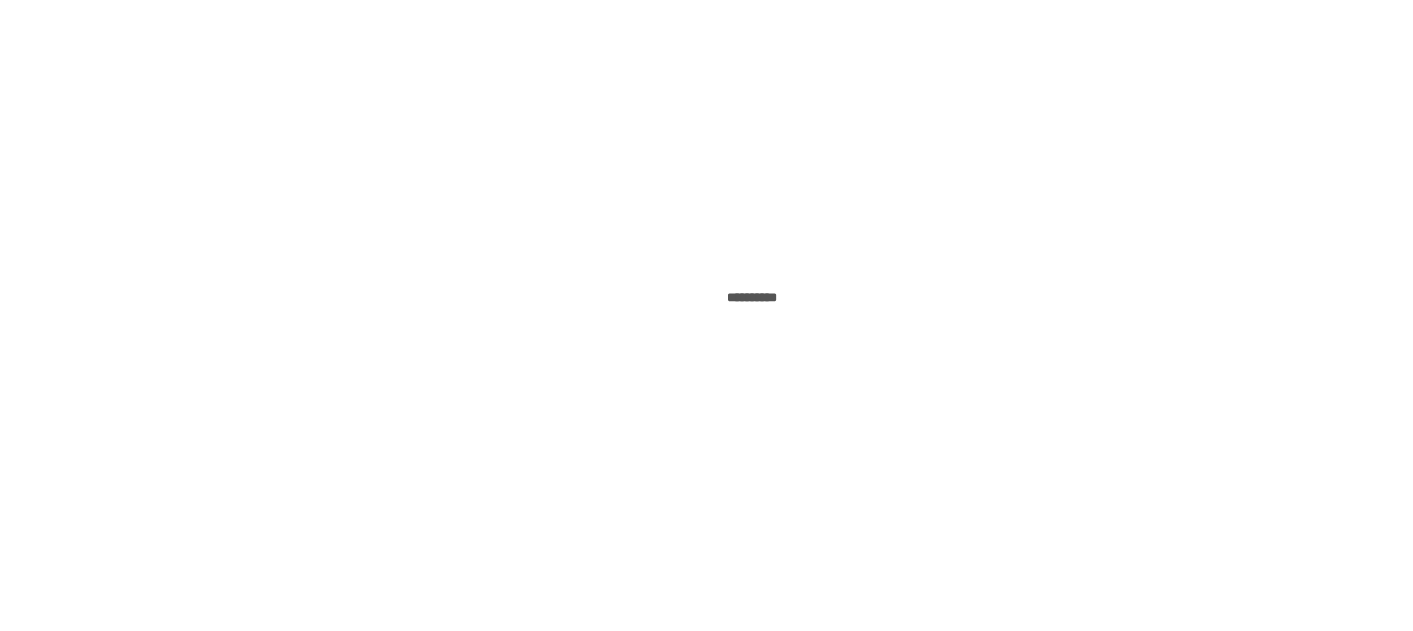 scroll, scrollTop: 0, scrollLeft: 0, axis: both 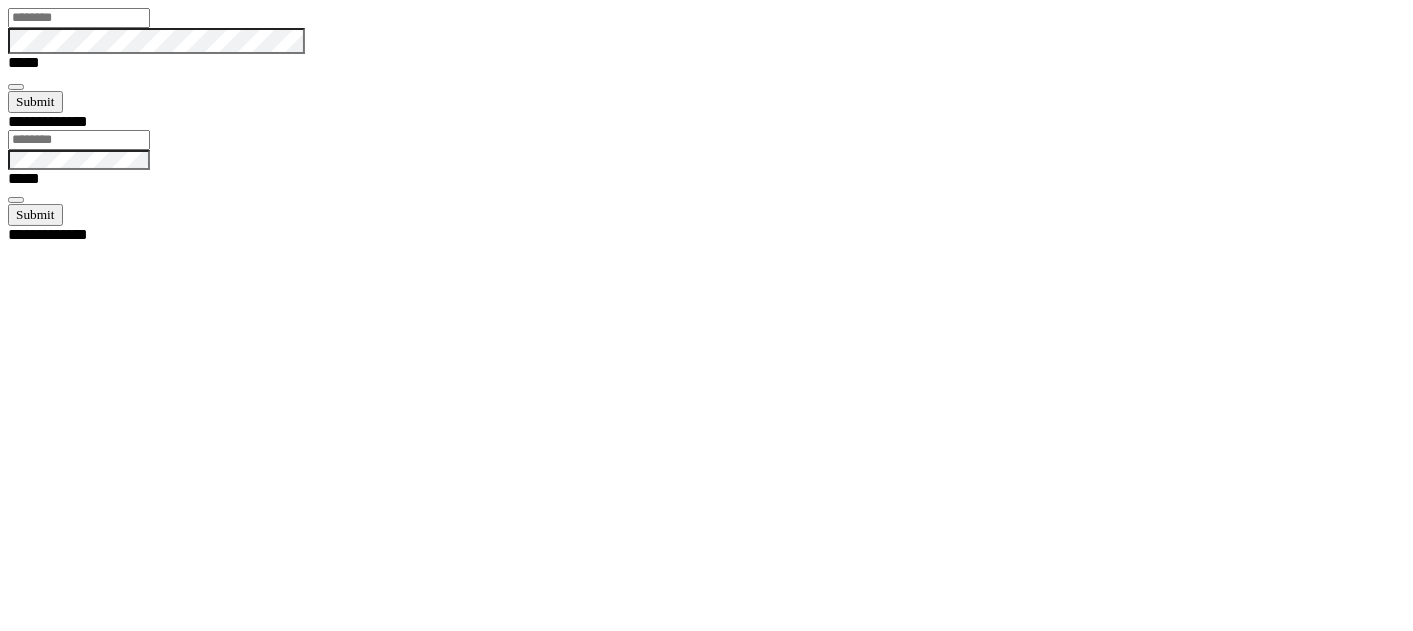type on "**********" 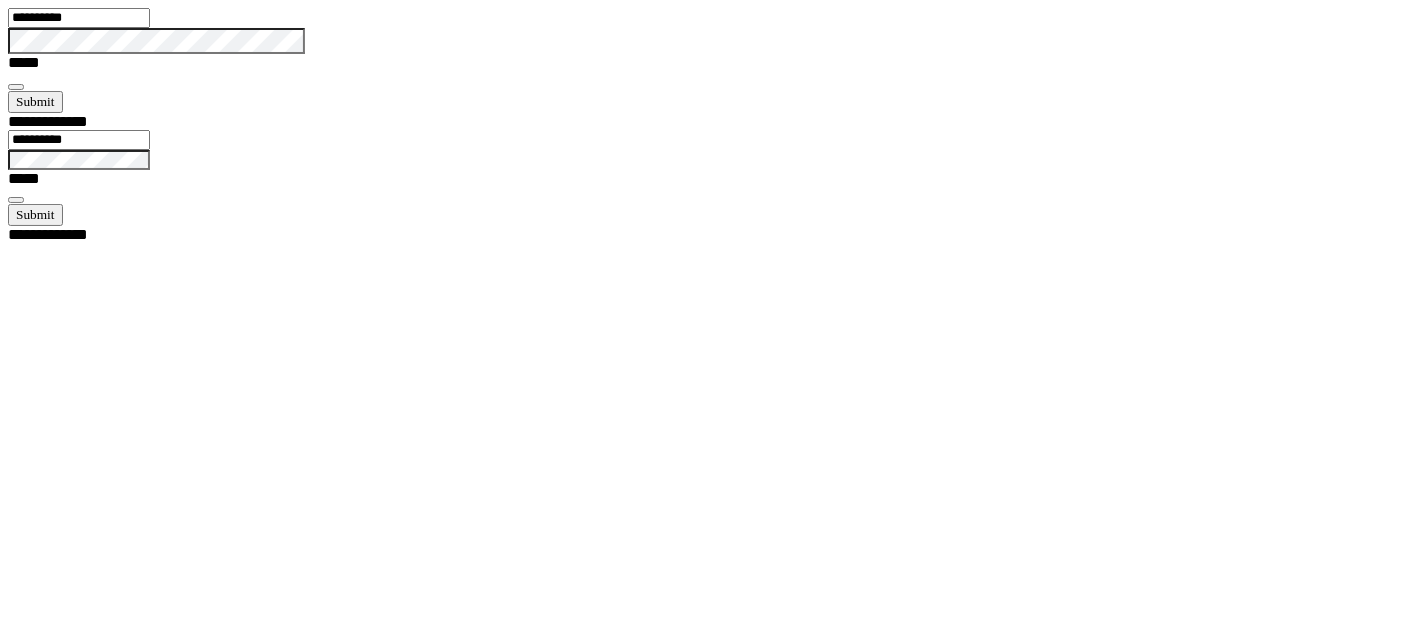 click at bounding box center (16, 87) 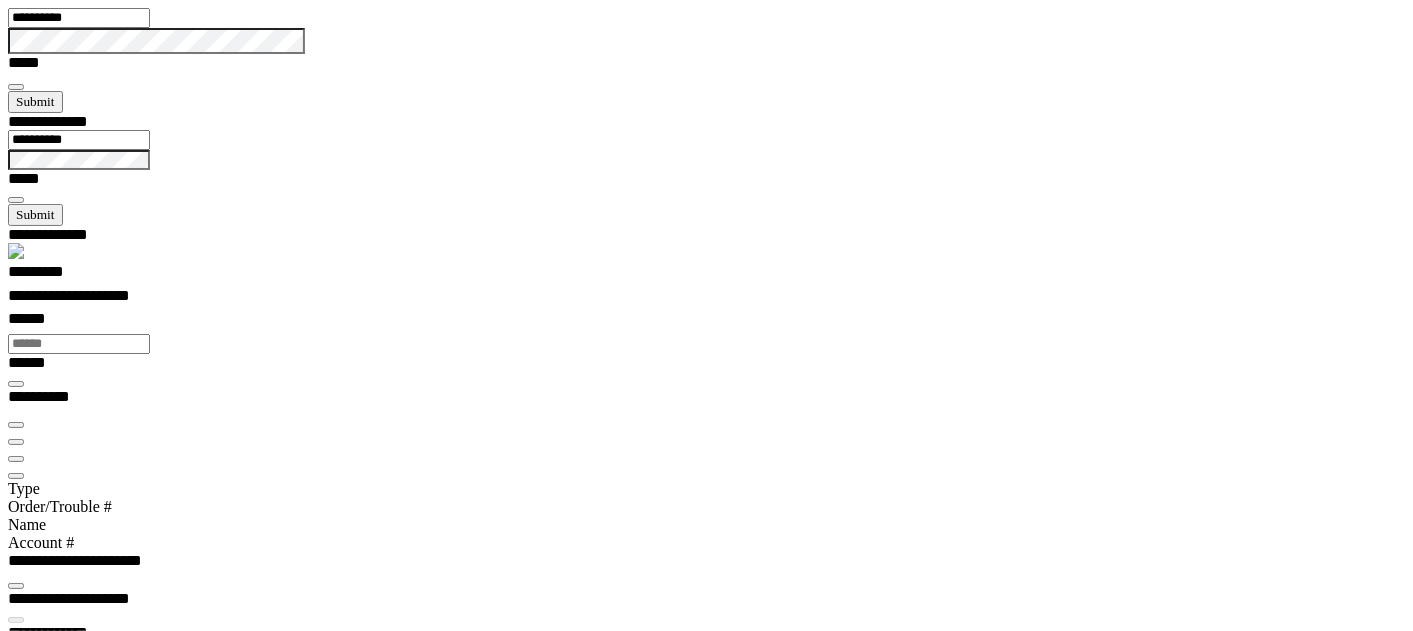 scroll, scrollTop: 100000, scrollLeft: 100000, axis: both 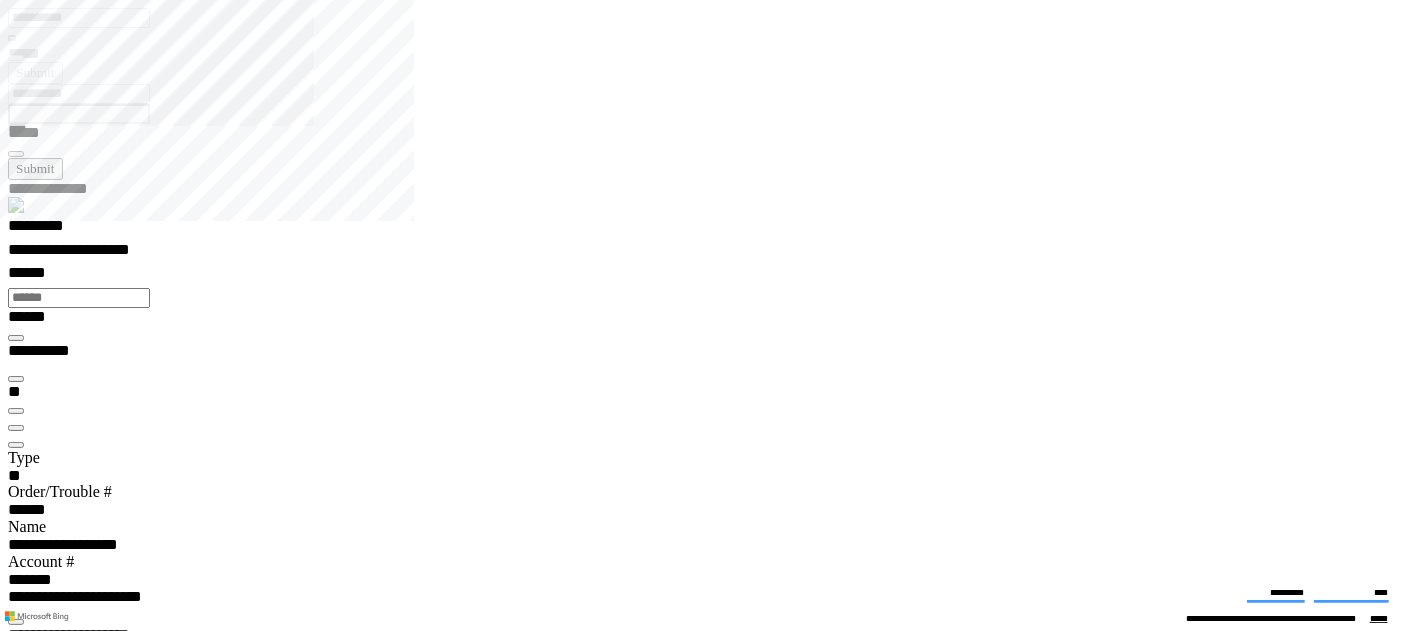 type on "*********" 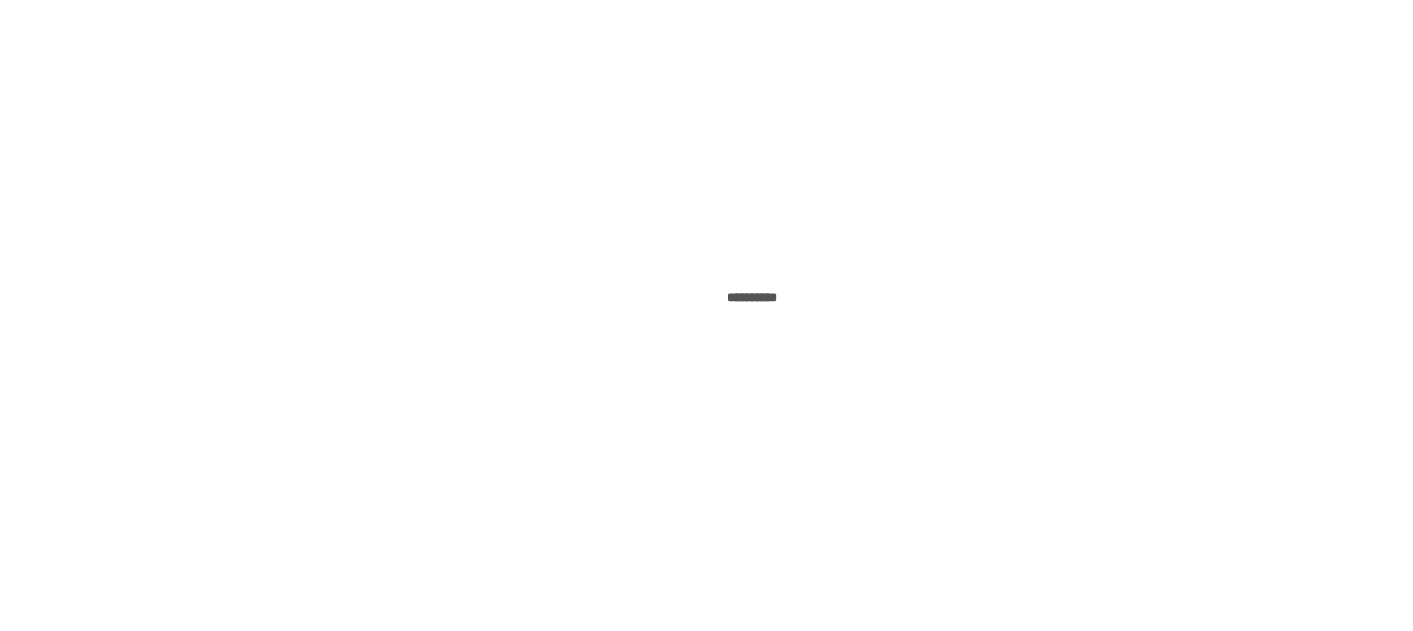 scroll, scrollTop: 0, scrollLeft: 0, axis: both 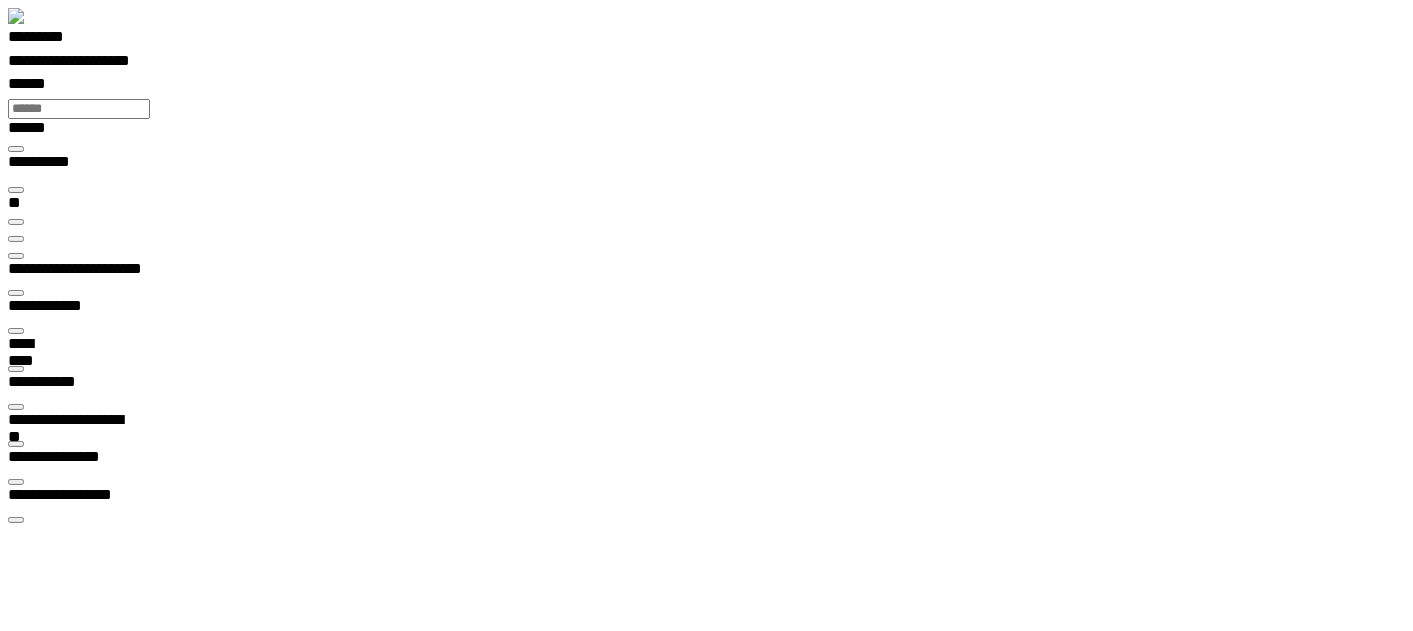 click on "**********" at bounding box center (70, 3751) 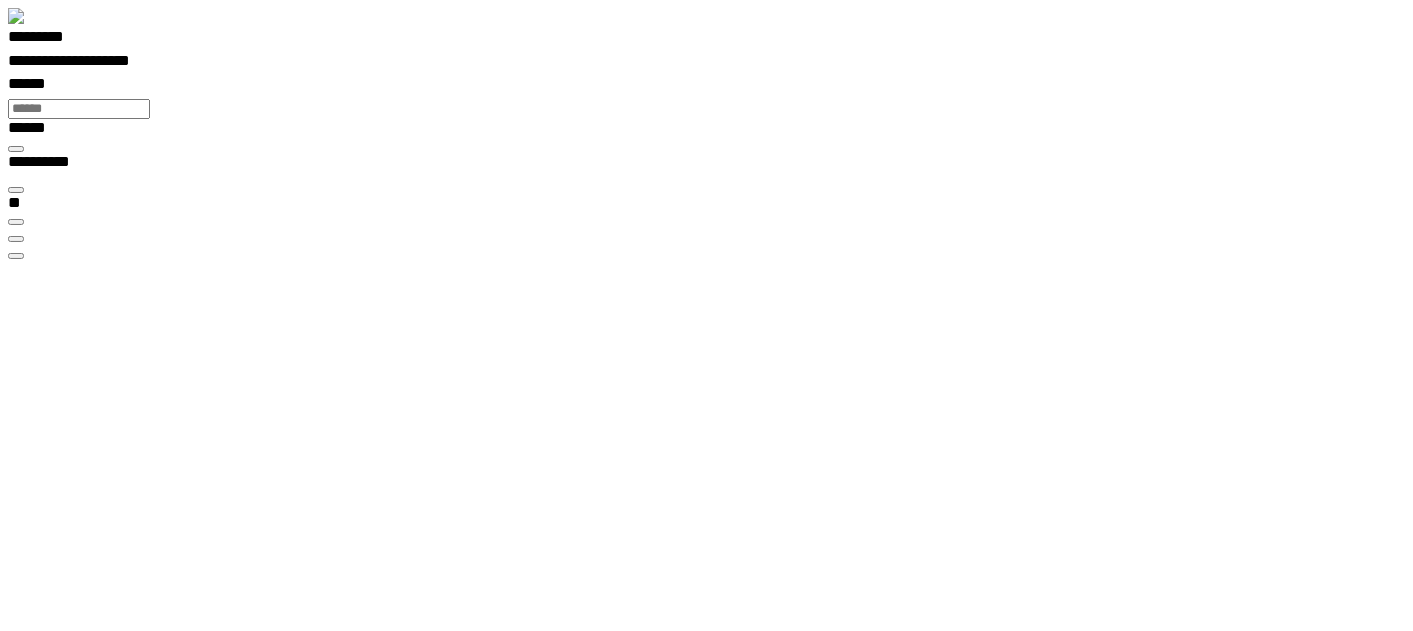 scroll, scrollTop: 99755, scrollLeft: 99508, axis: both 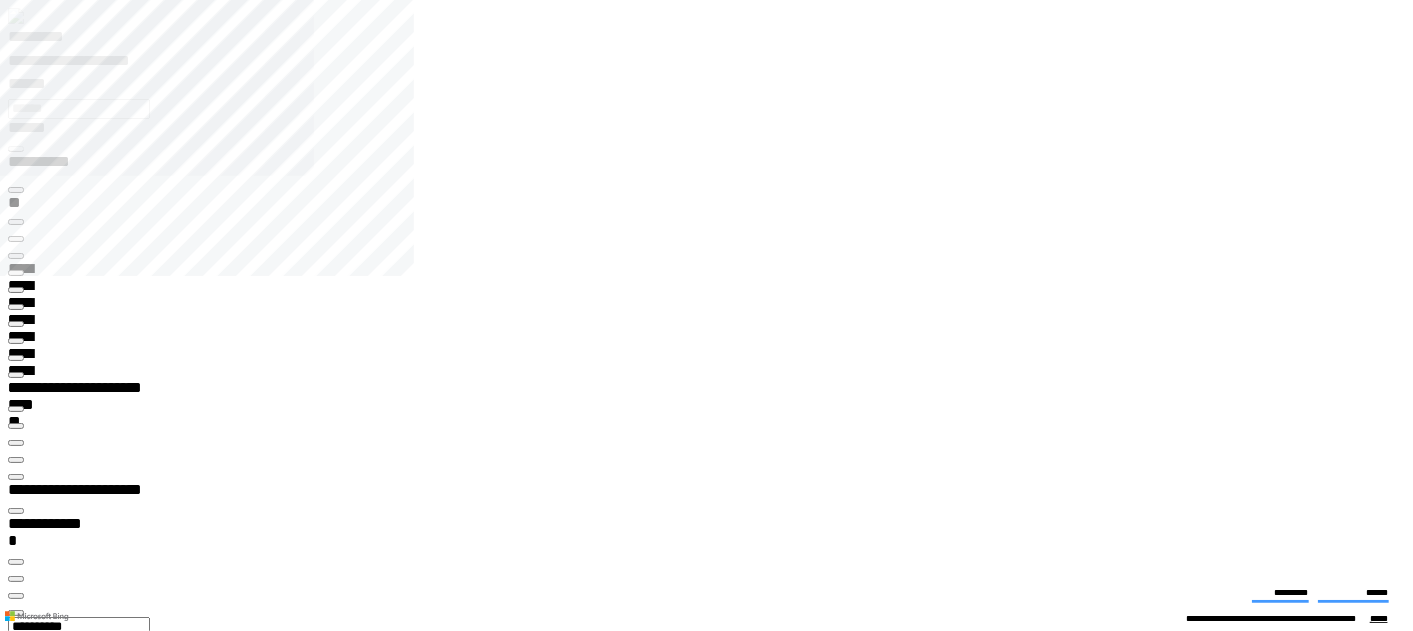 type on "*********" 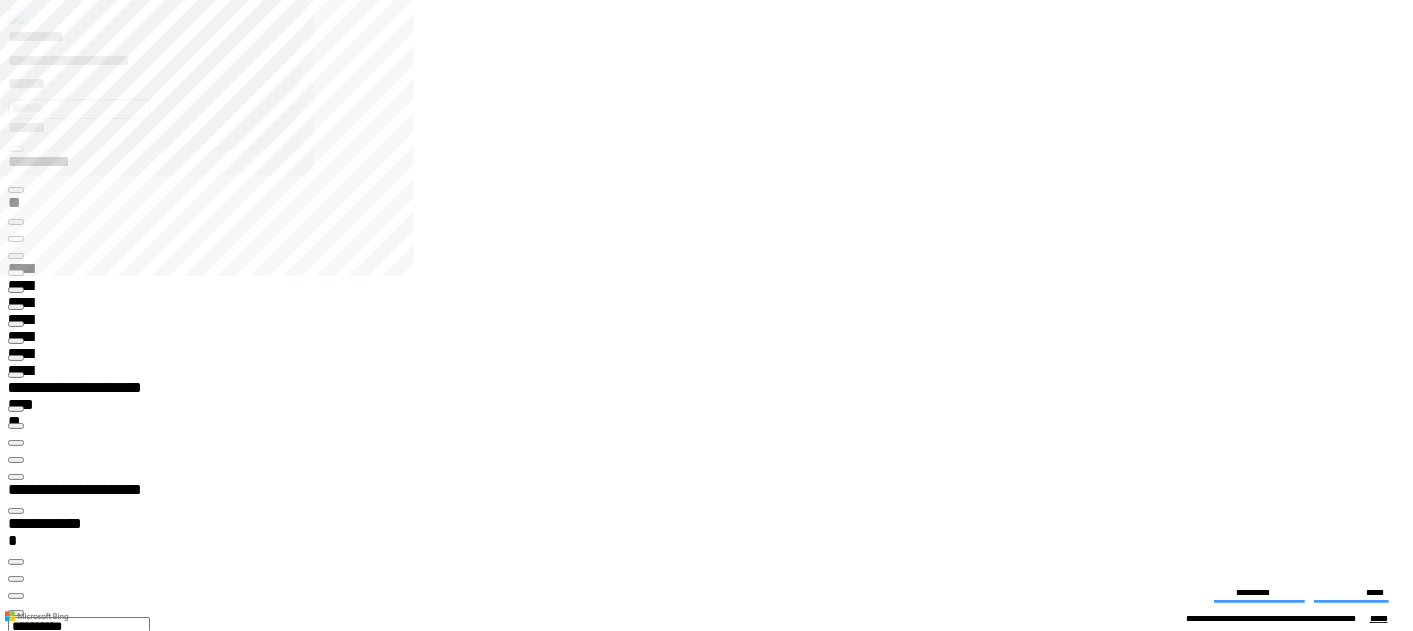 scroll, scrollTop: 31, scrollLeft: 203, axis: both 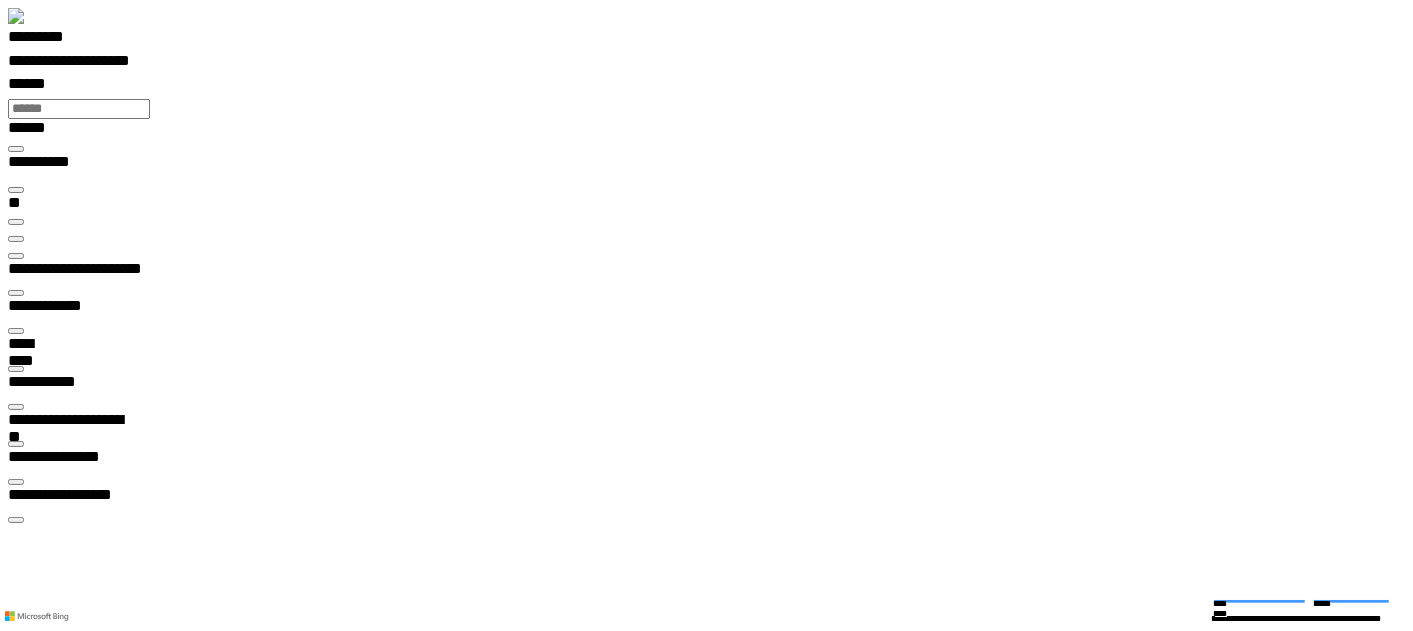 drag, startPoint x: 680, startPoint y: 203, endPoint x: 679, endPoint y: 220, distance: 17.029387 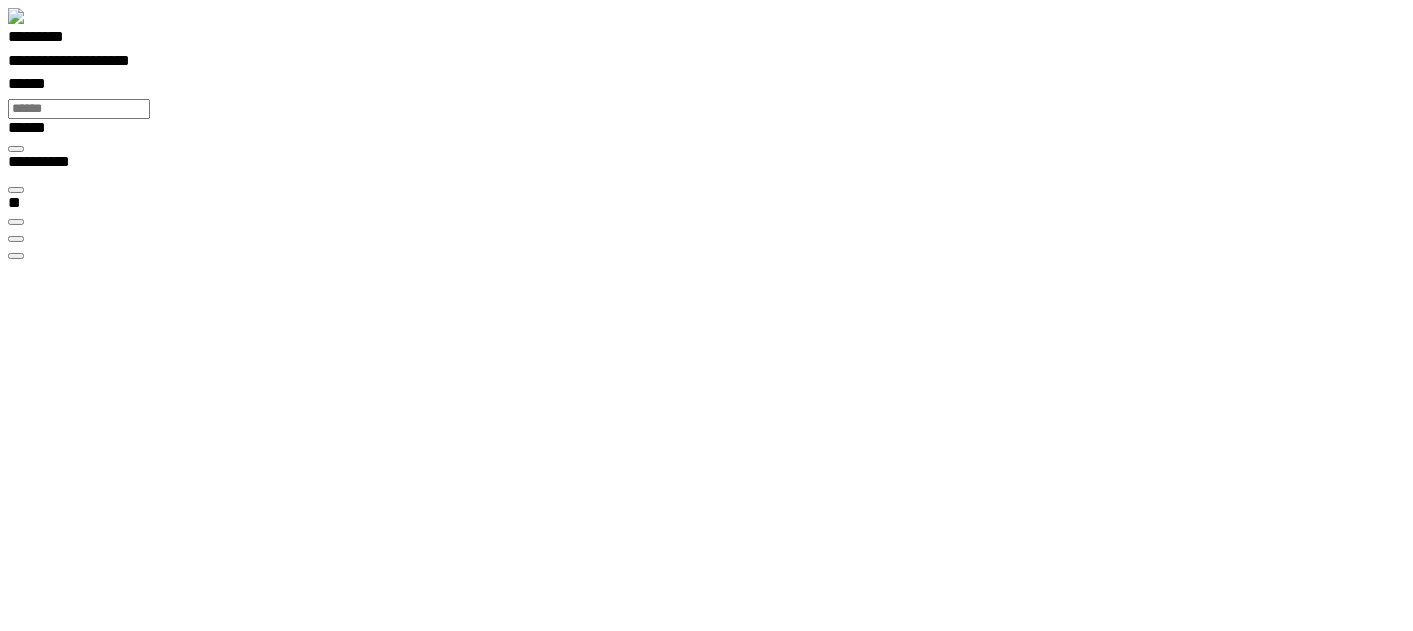 scroll, scrollTop: 99969, scrollLeft: 99788, axis: both 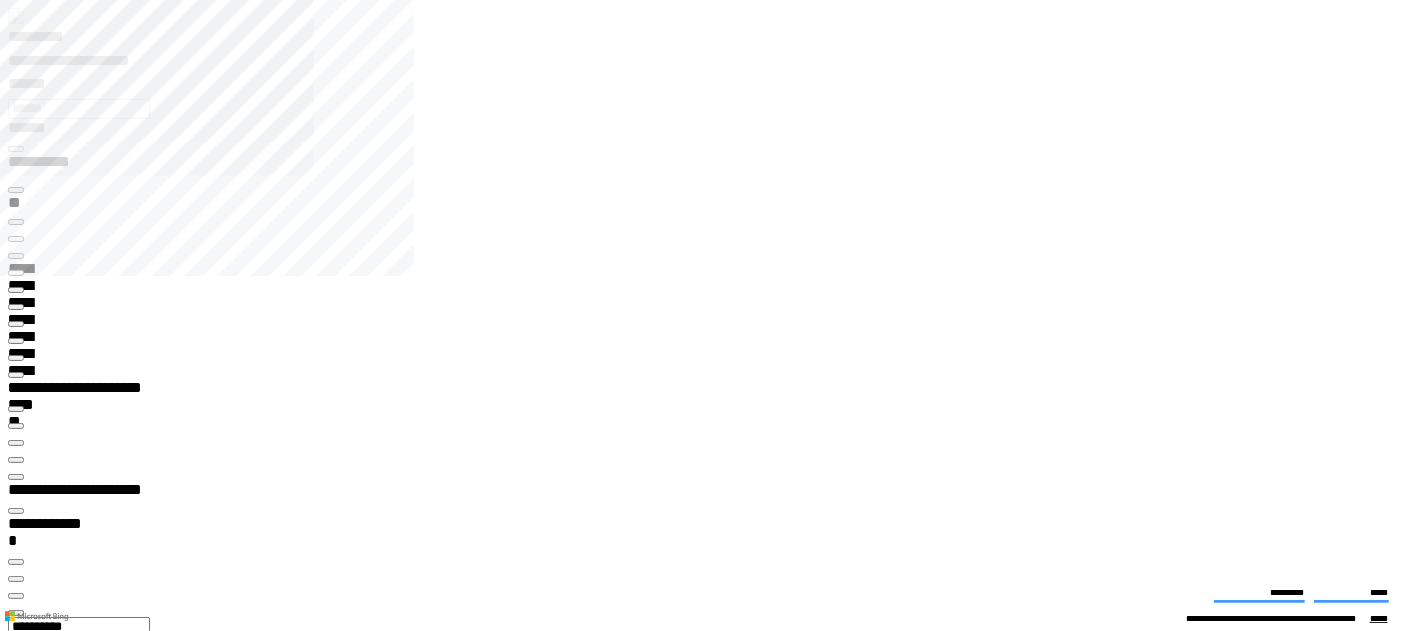 type on "*********" 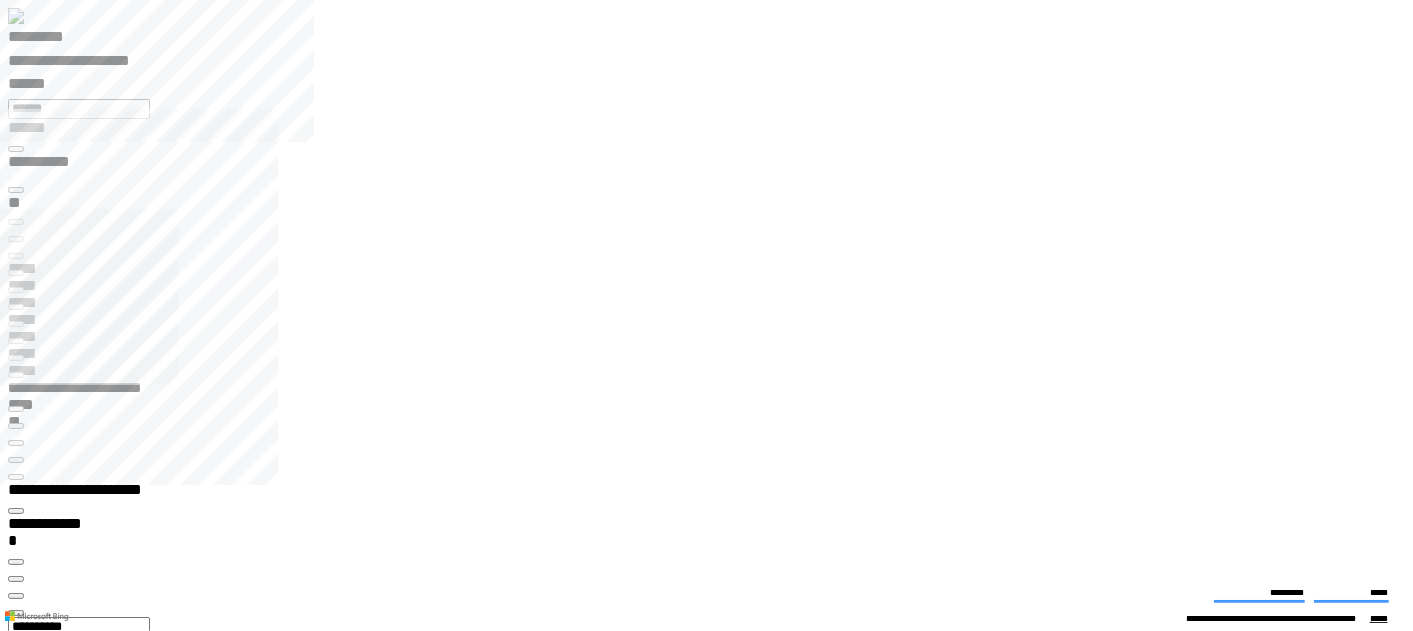 scroll, scrollTop: 99969, scrollLeft: 99796, axis: both 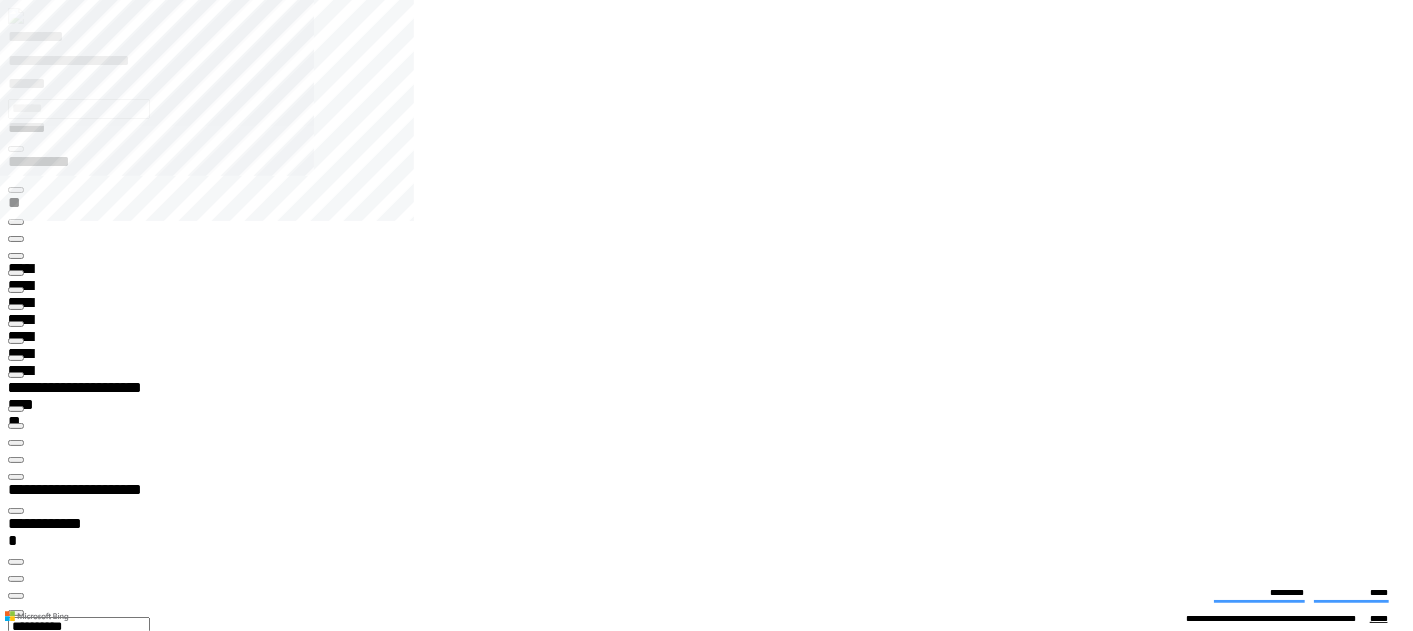 click on "**********" at bounding box center (541, 6296) 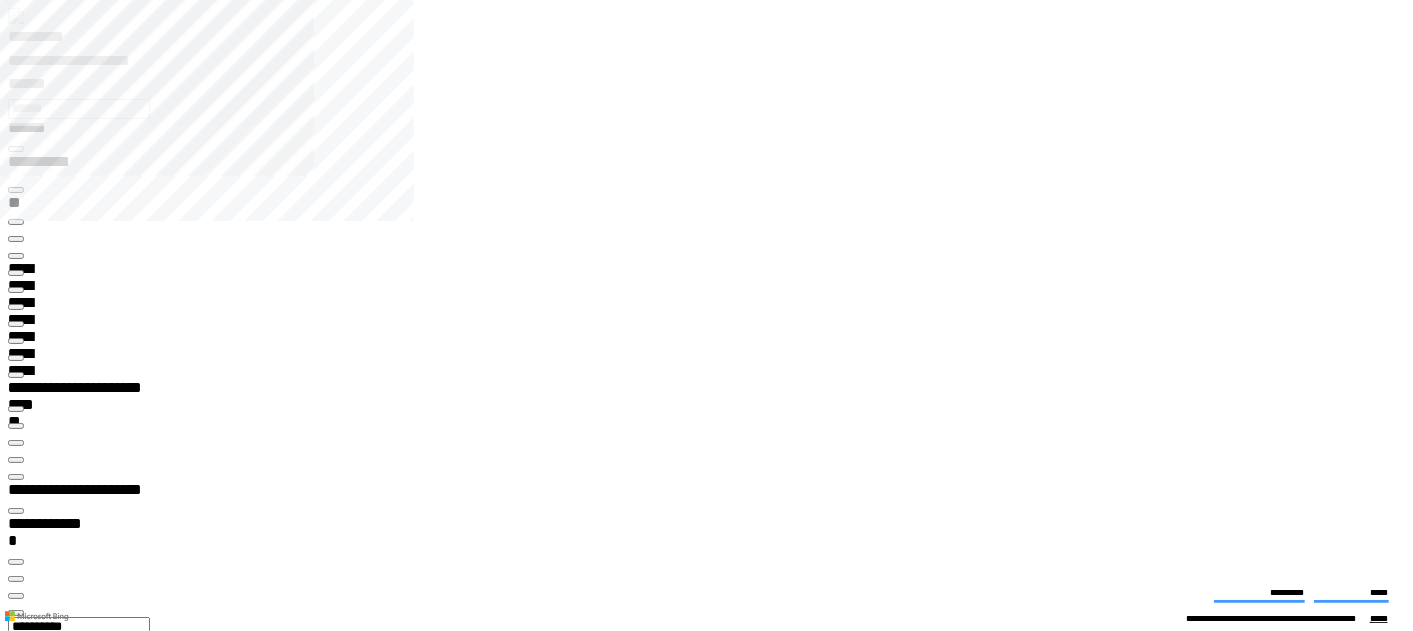 scroll, scrollTop: 492, scrollLeft: 0, axis: vertical 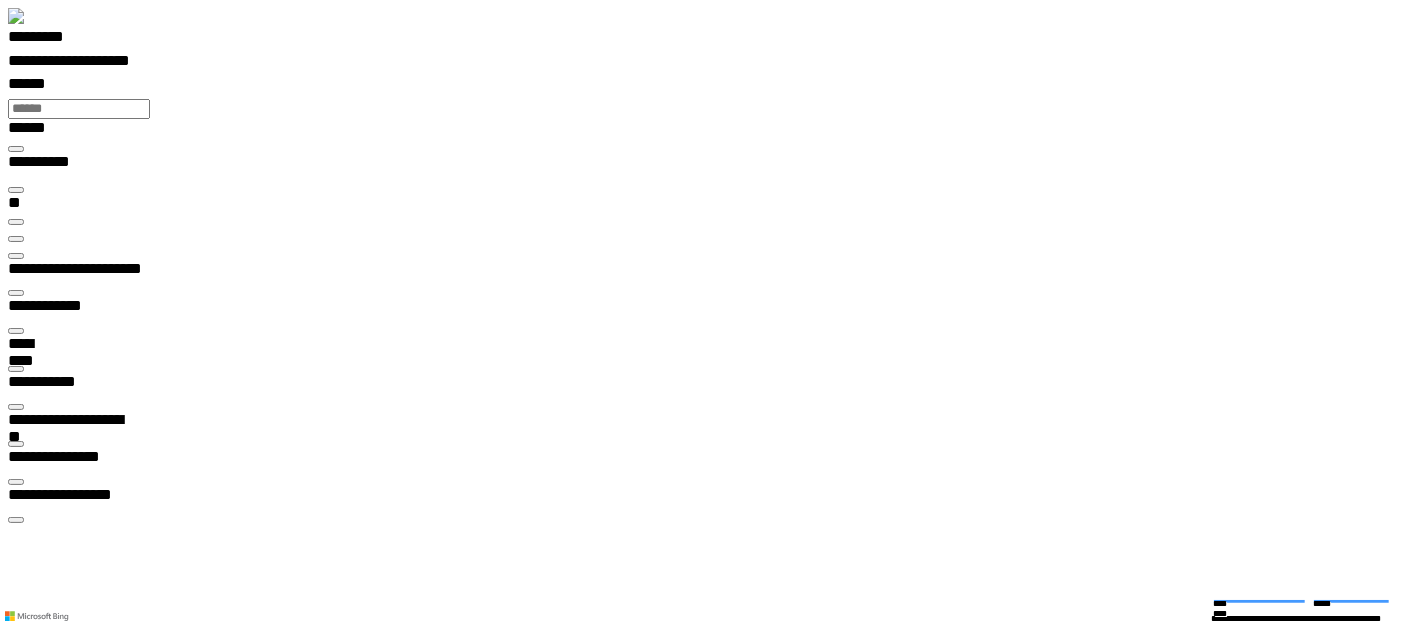 click on "**********" at bounding box center (70, 3751) 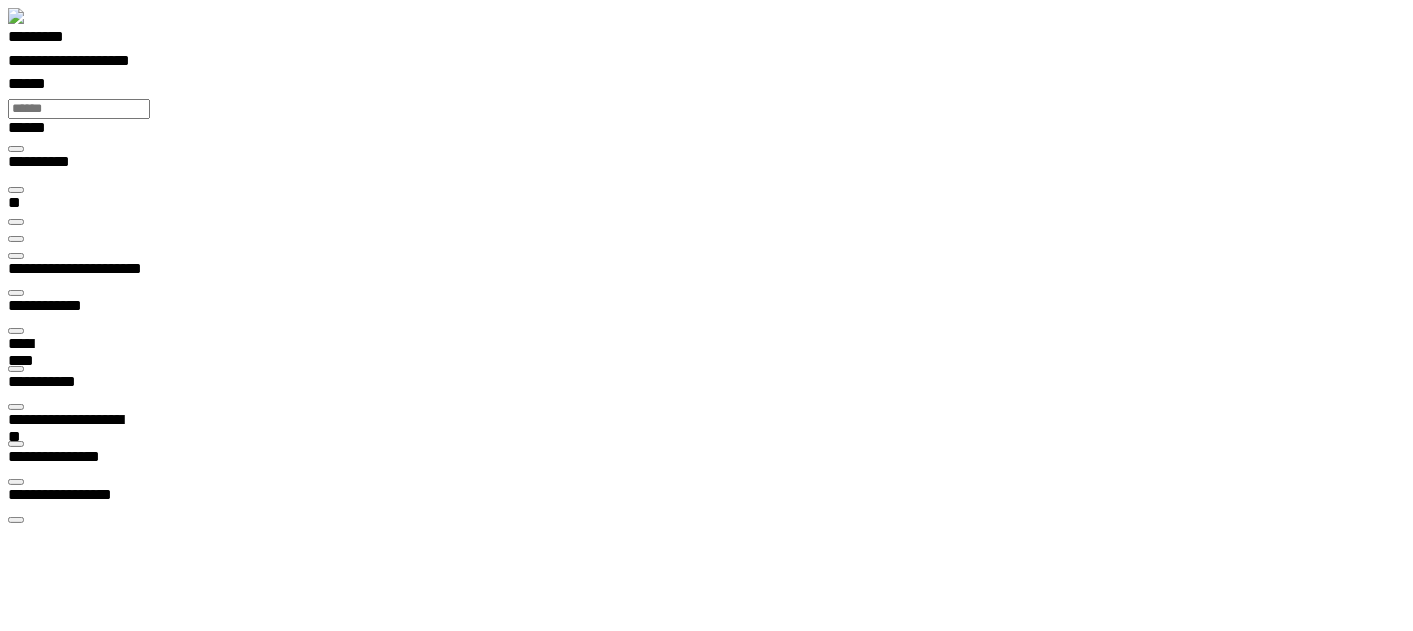 click on "**********" at bounding box center [70, 3751] 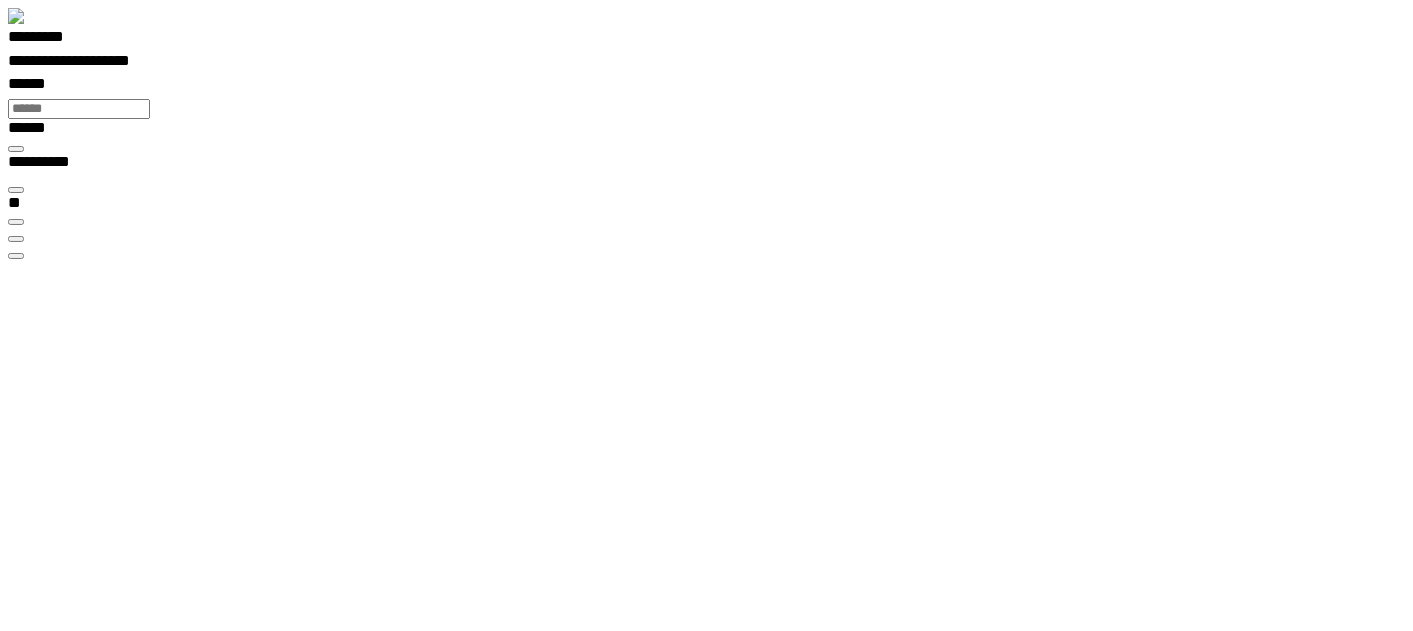 scroll, scrollTop: 99969, scrollLeft: 99788, axis: both 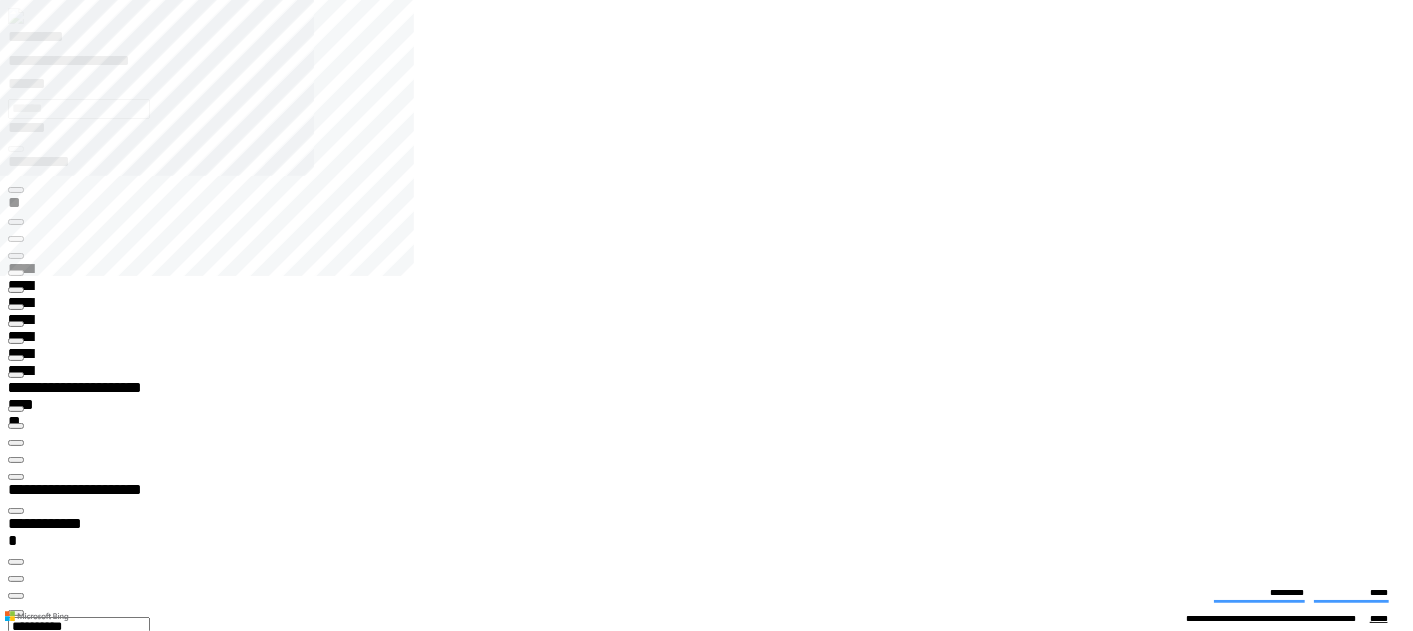 type on "*********" 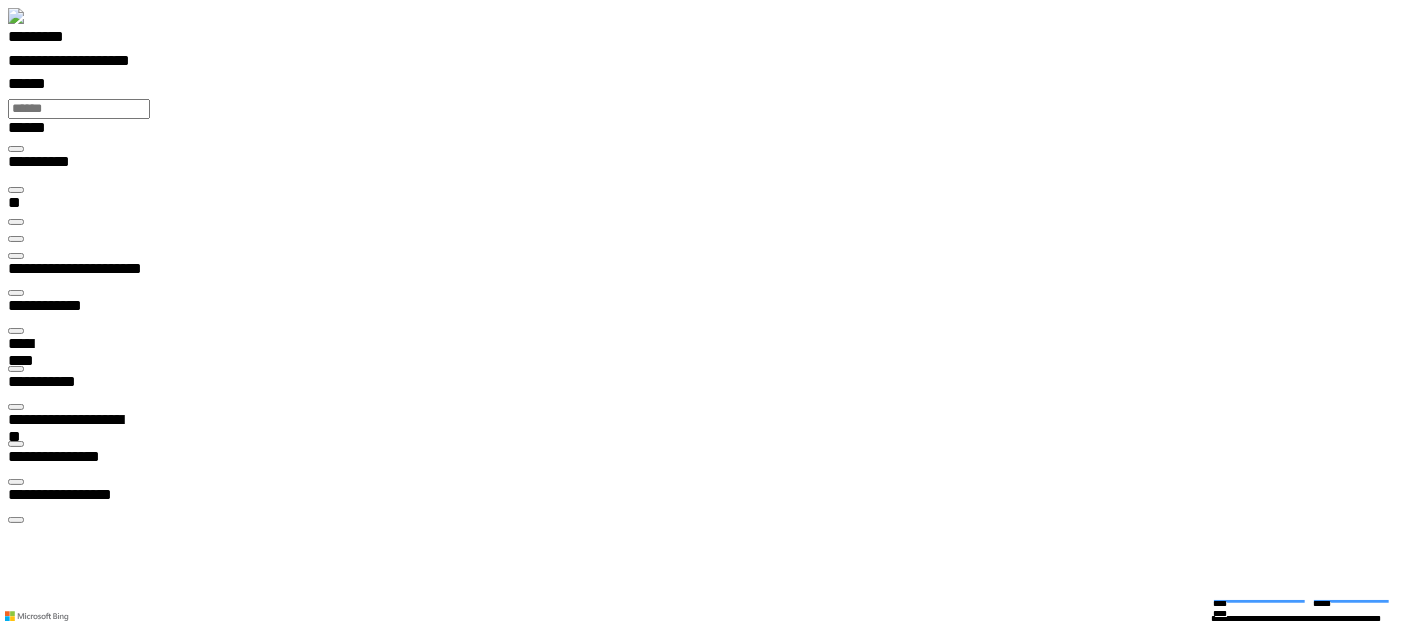 click on "**********" at bounding box center (74, 4012) 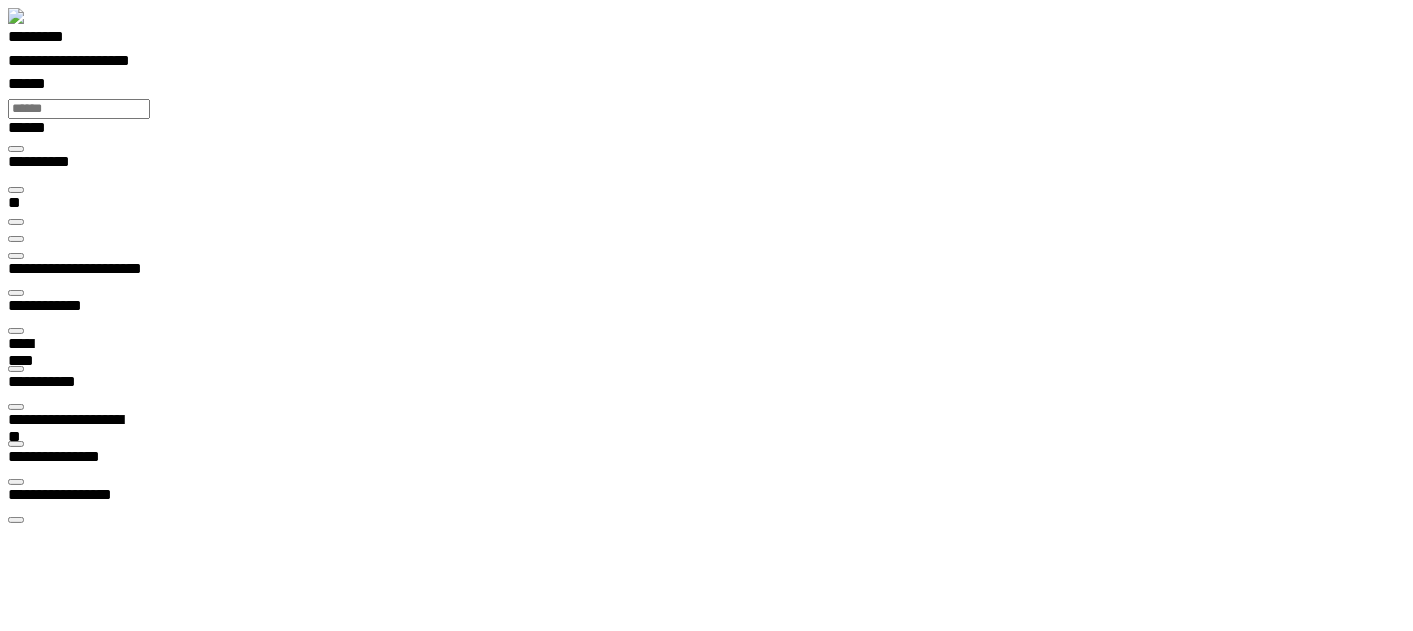 scroll, scrollTop: 99969, scrollLeft: 99788, axis: both 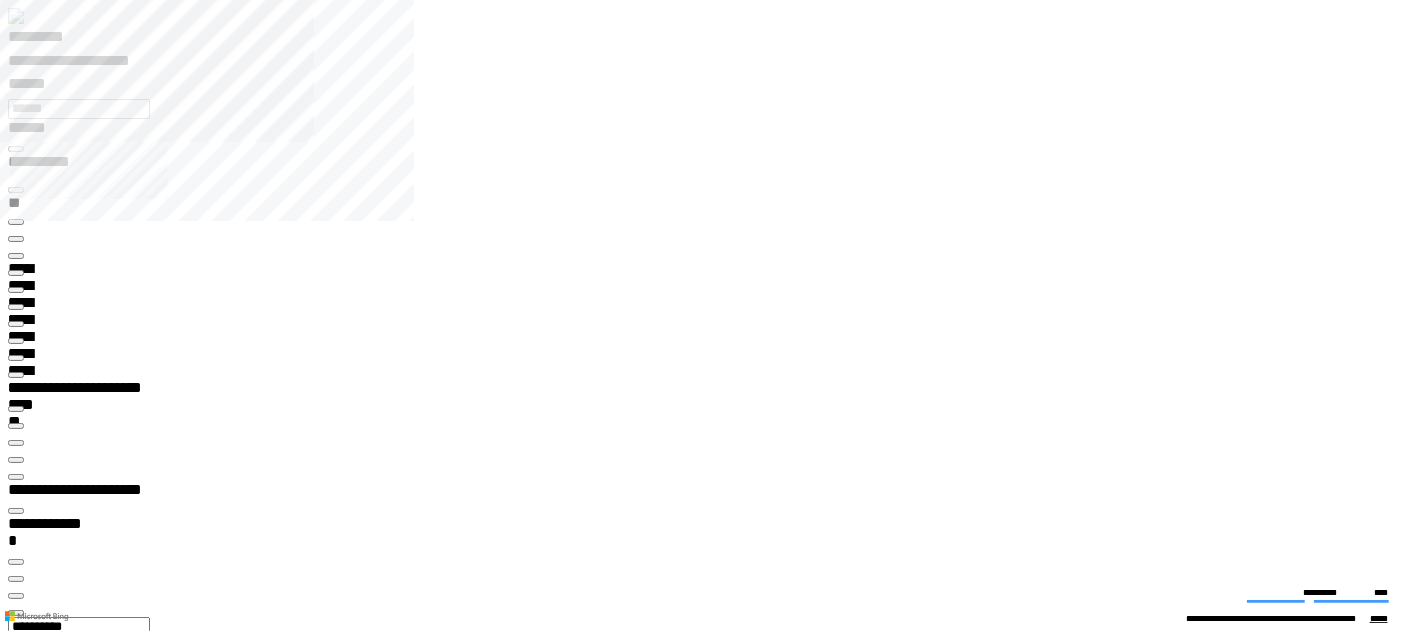 type on "*********" 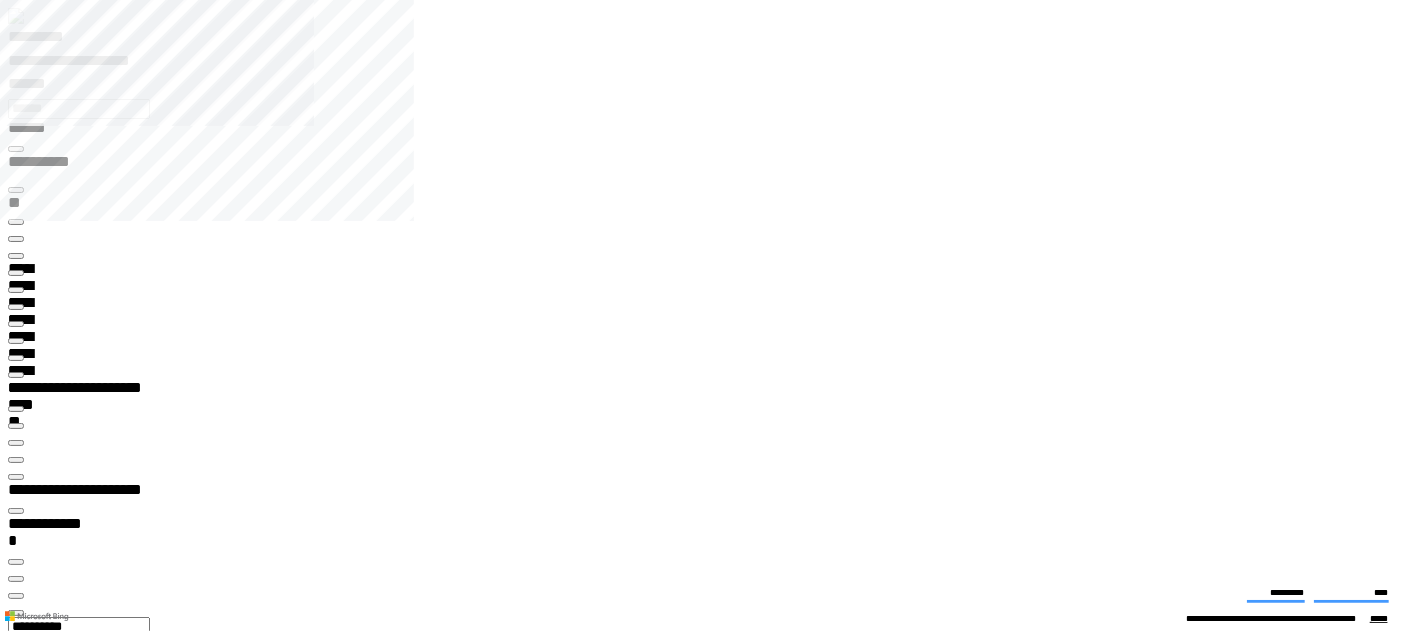 click at bounding box center [16, 7723] 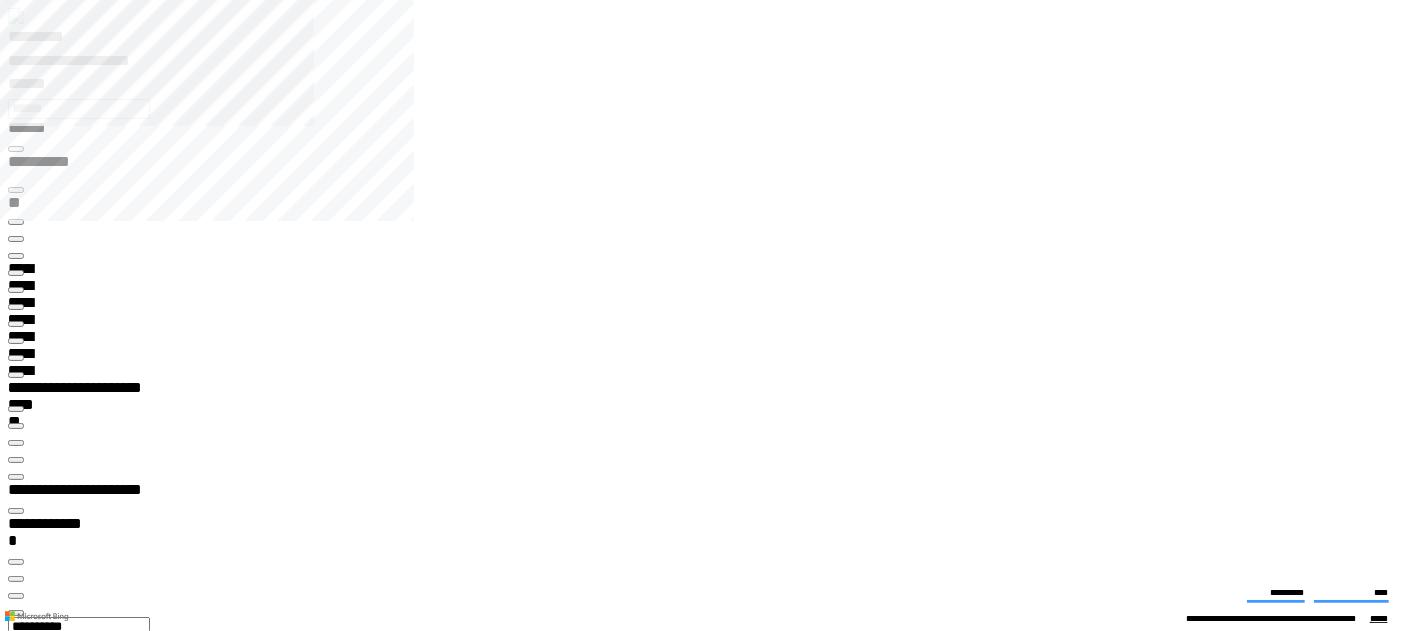 drag, startPoint x: 121, startPoint y: 185, endPoint x: 192, endPoint y: 187, distance: 71.02816 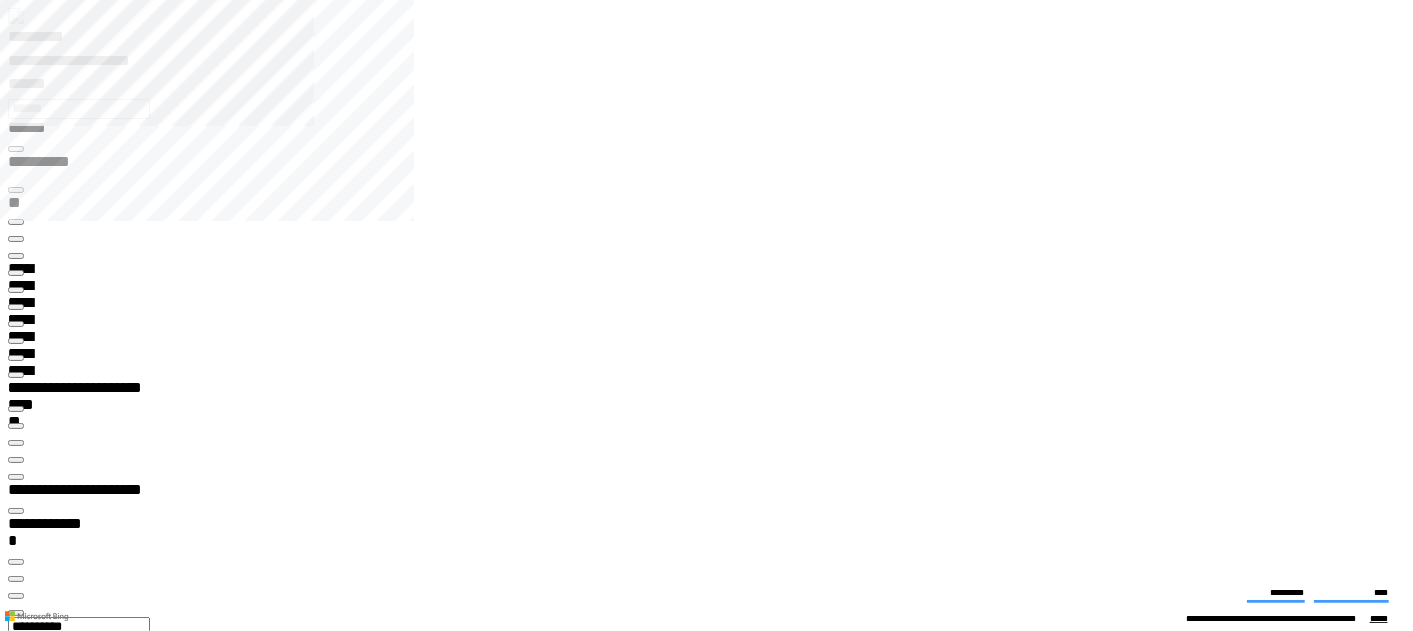 click on "**********" at bounding box center [68, 4290] 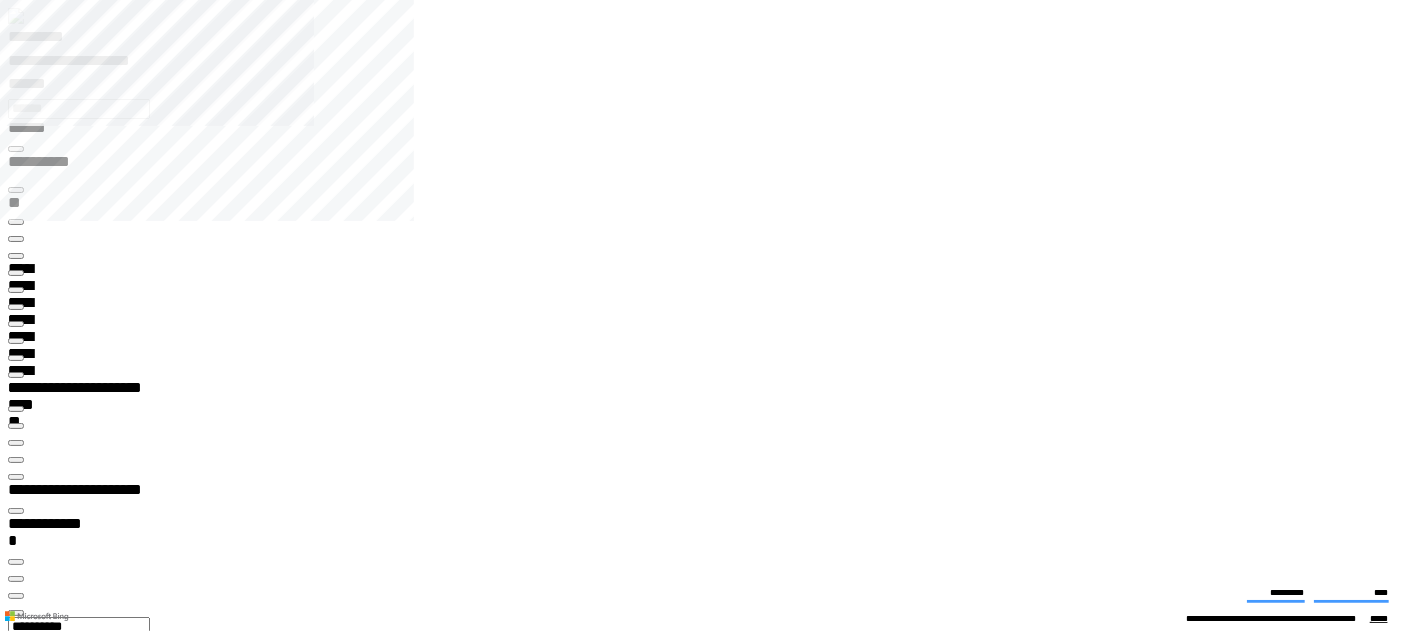 copy on "********" 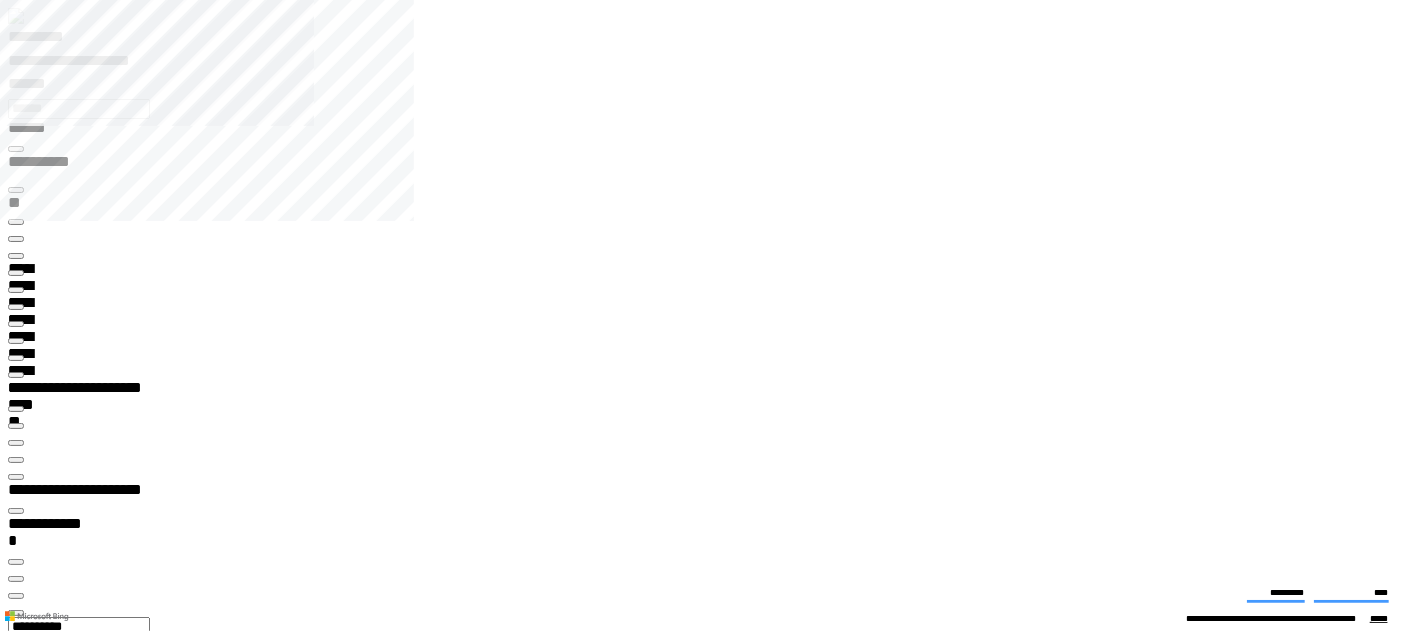 scroll, scrollTop: 24, scrollLeft: 0, axis: vertical 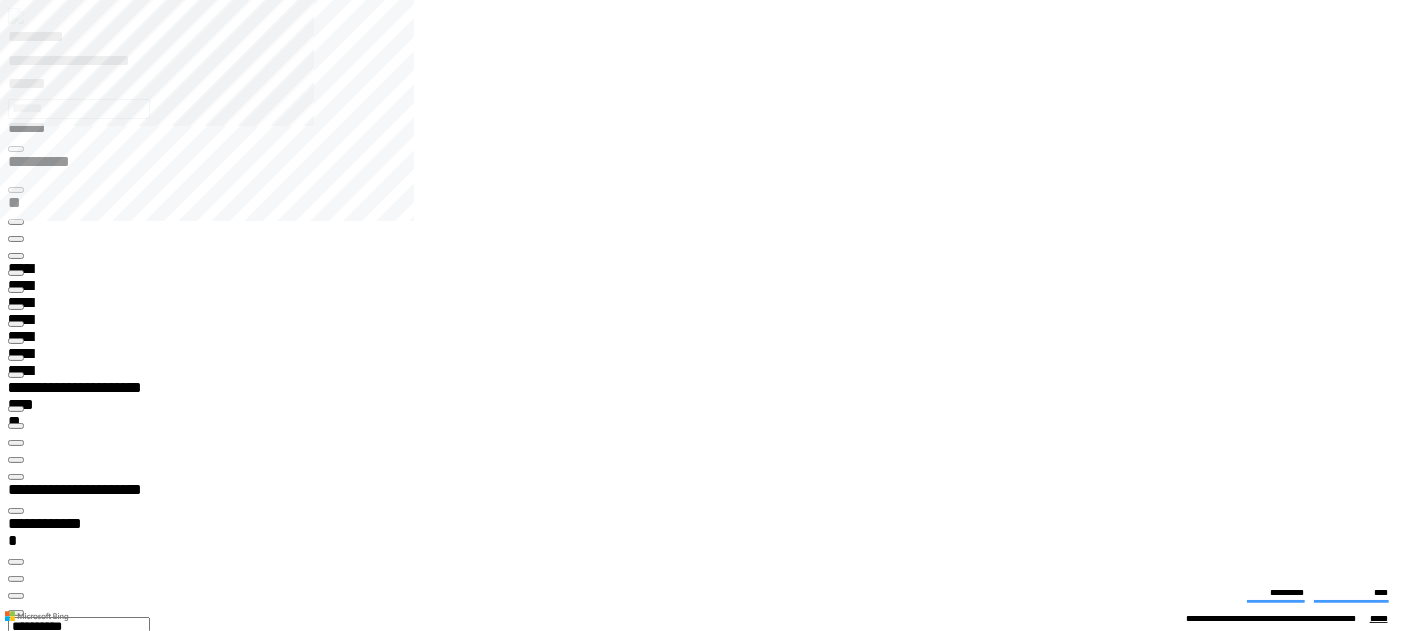 drag, startPoint x: 373, startPoint y: 240, endPoint x: 445, endPoint y: 234, distance: 72.249565 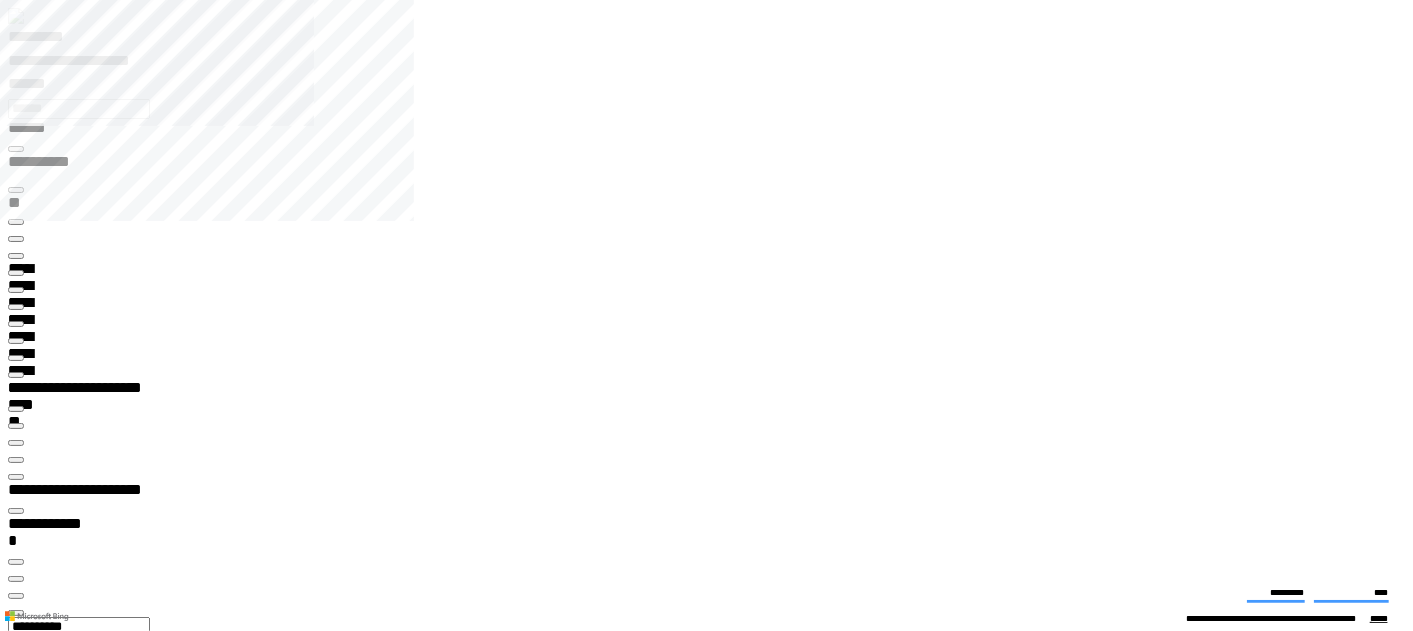 click on "*********" at bounding box center (541, 6314) 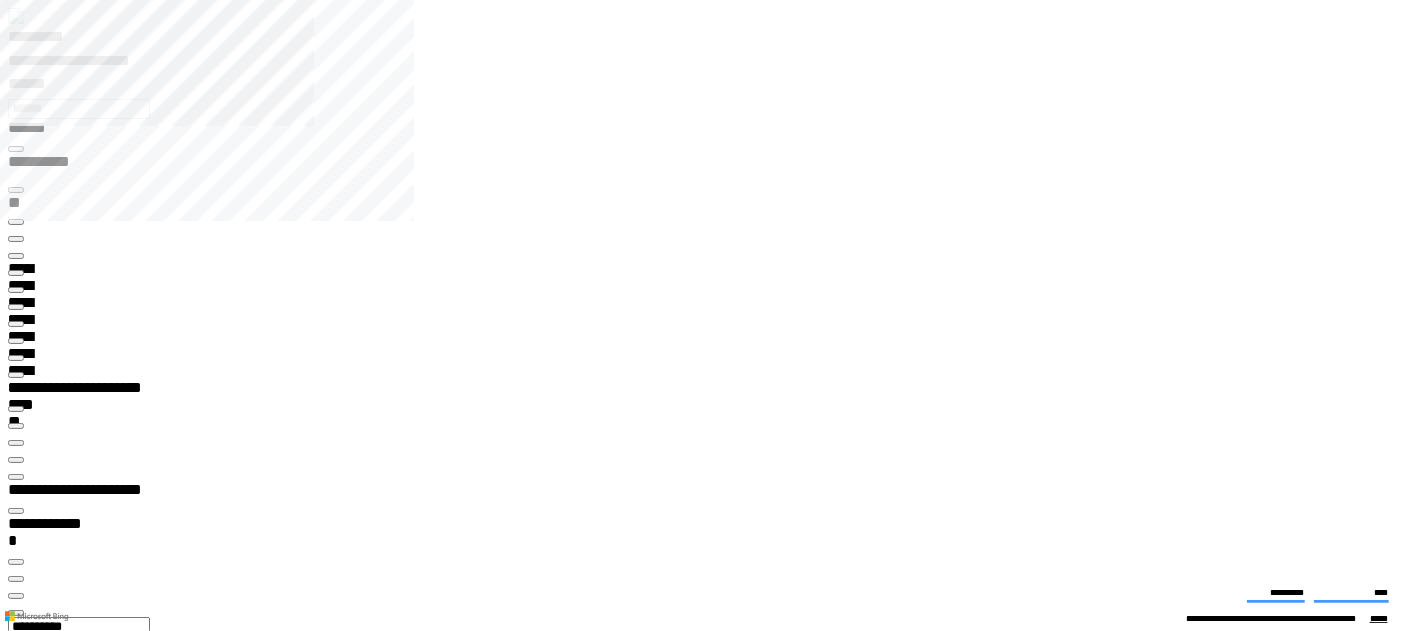 copy on "*********" 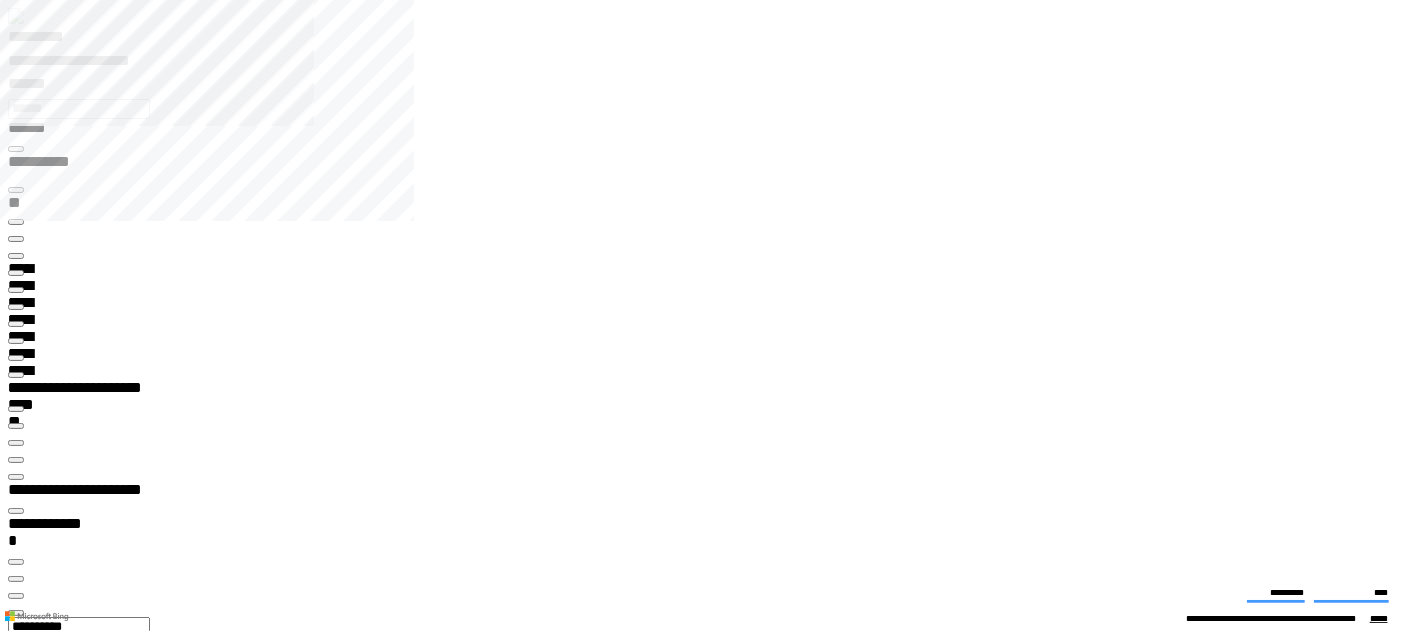 scroll, scrollTop: 100, scrollLeft: 698, axis: both 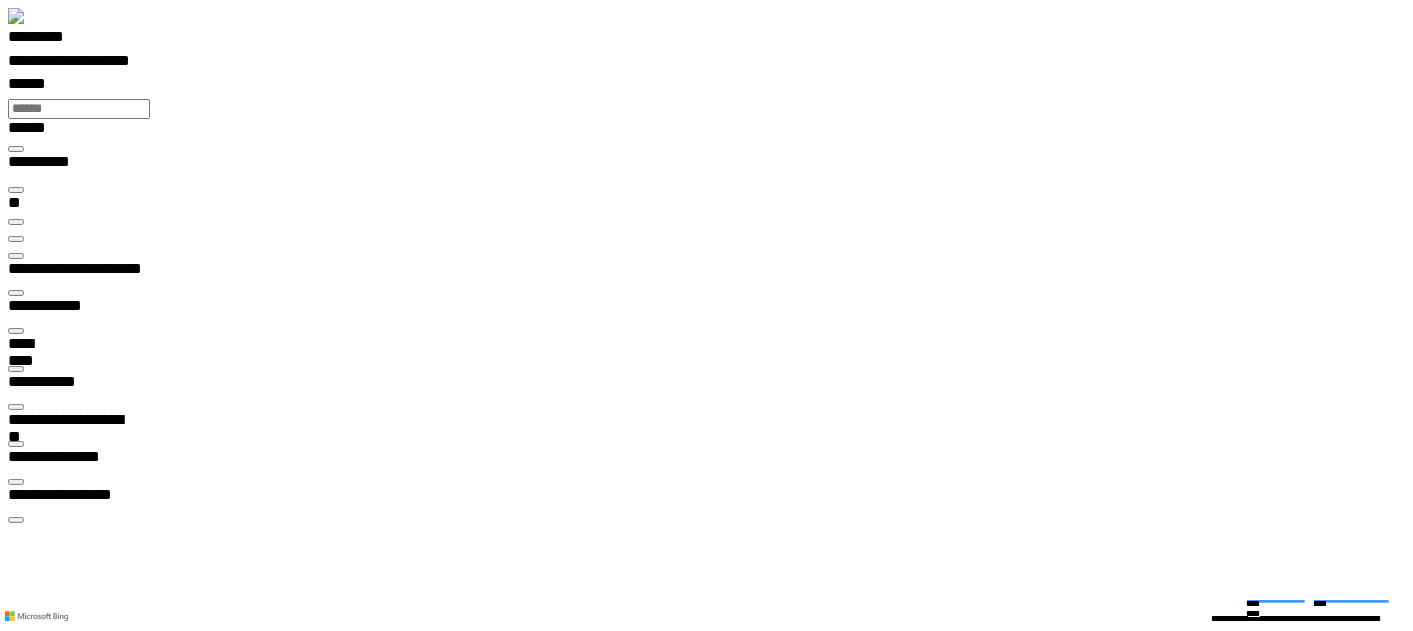 click on "**********" at bounding box center [70, 4287] 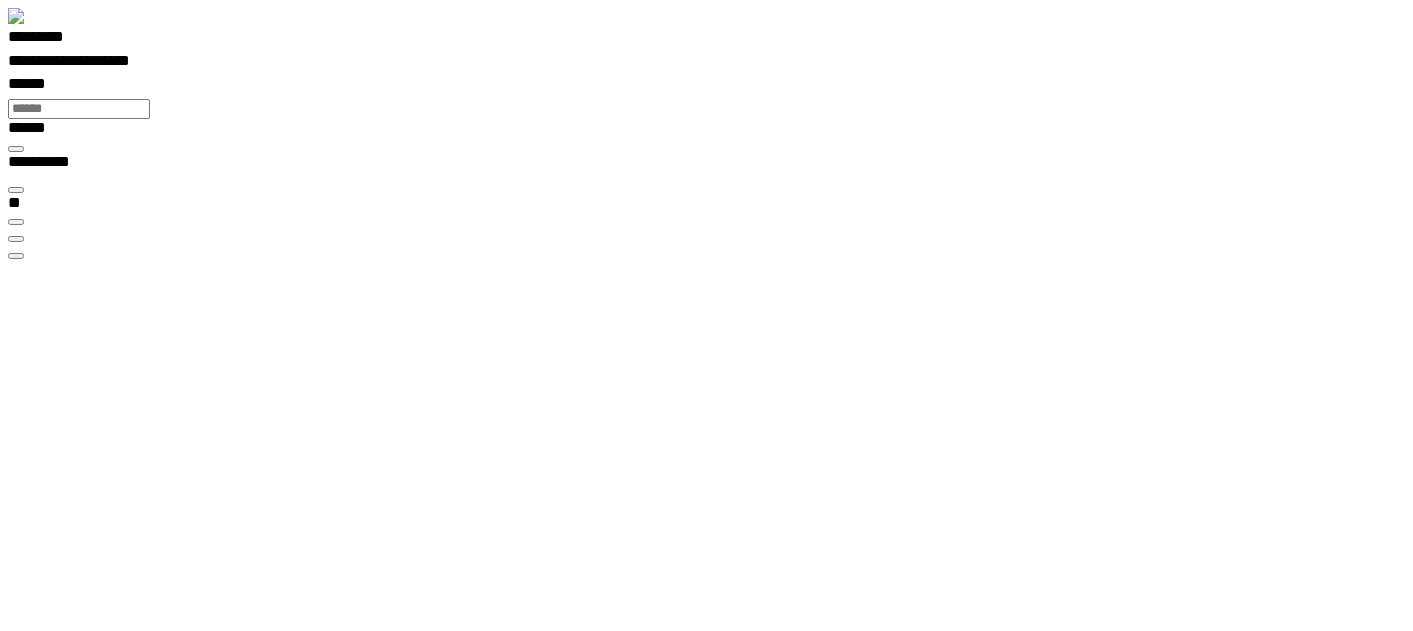scroll, scrollTop: 0, scrollLeft: 0, axis: both 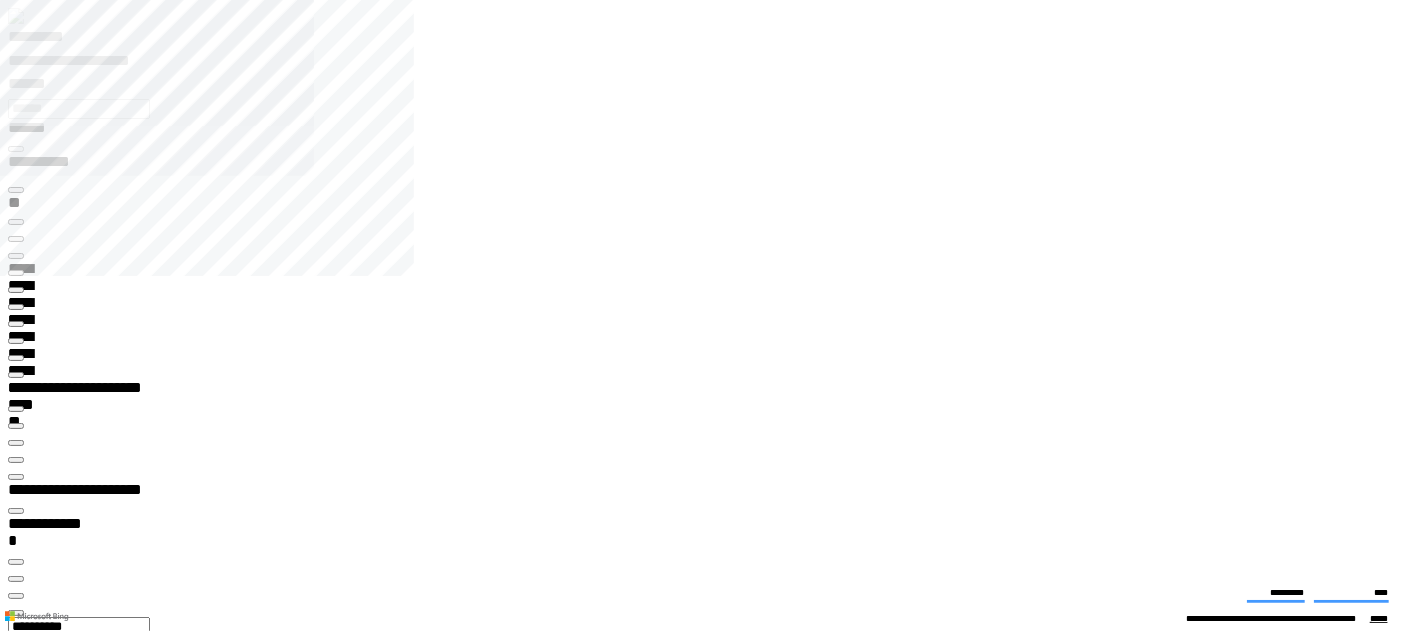 type on "*********" 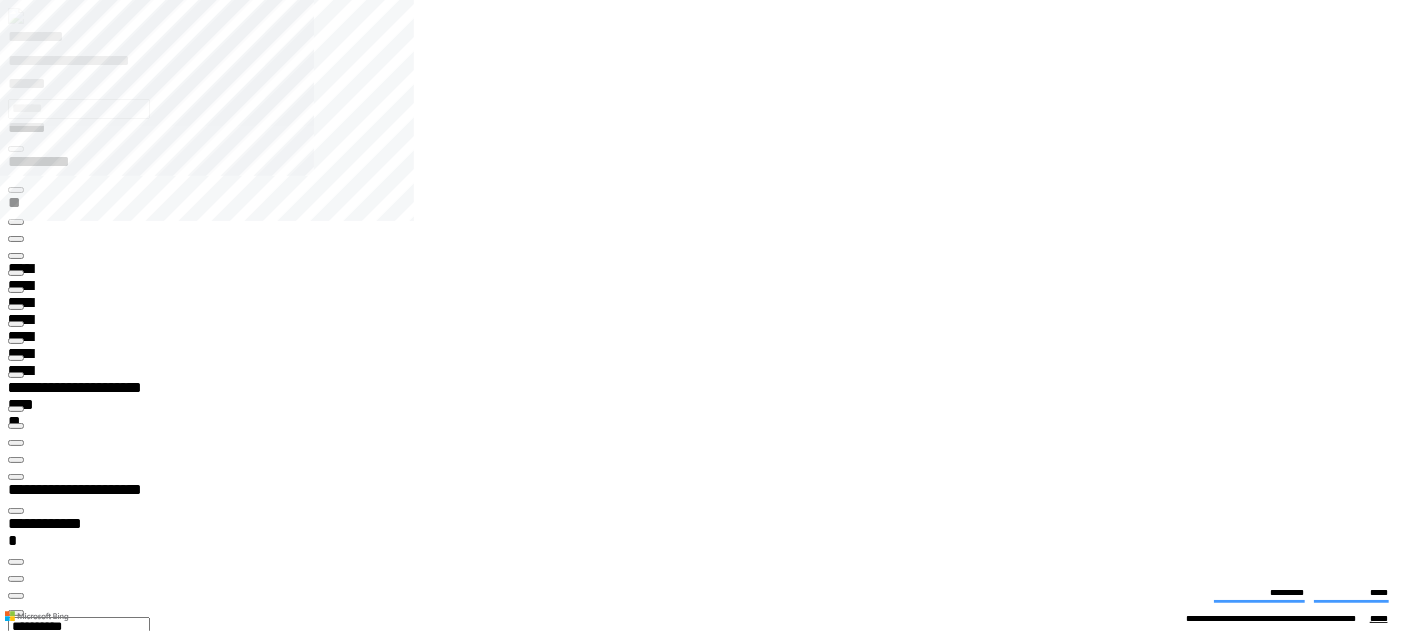 click on "**********" at bounding box center [39, 9296] 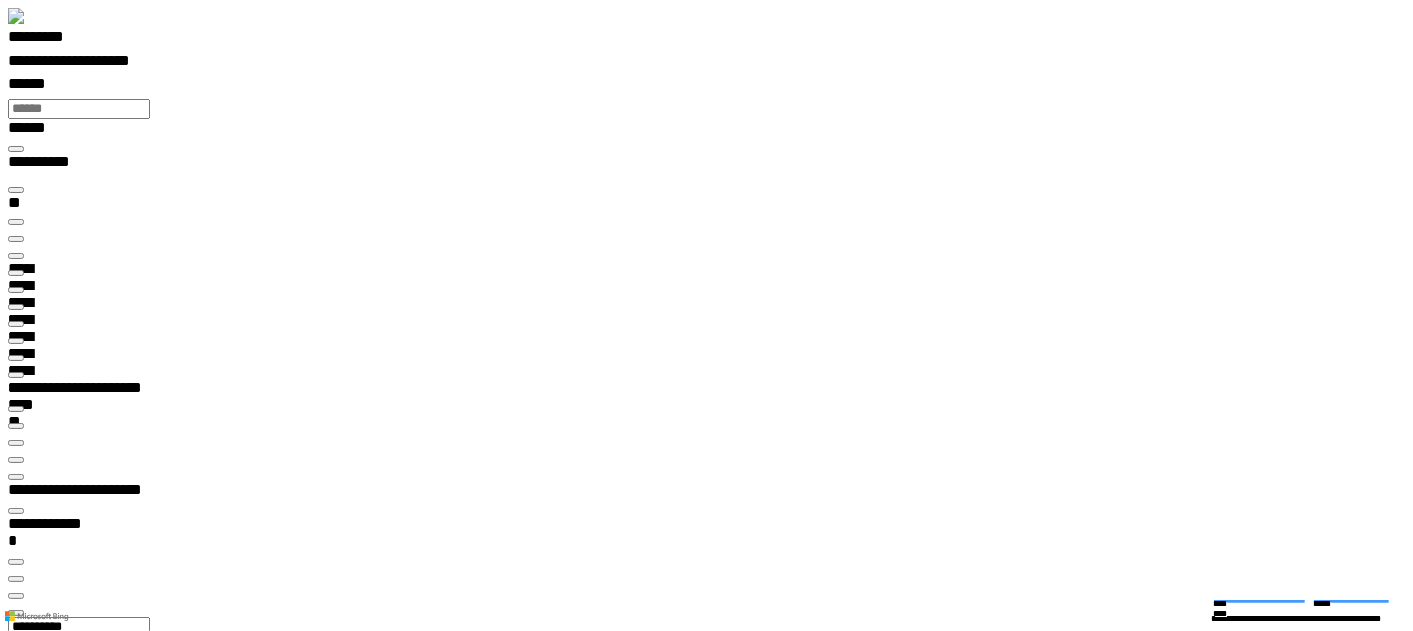 click at bounding box center (16, 222) 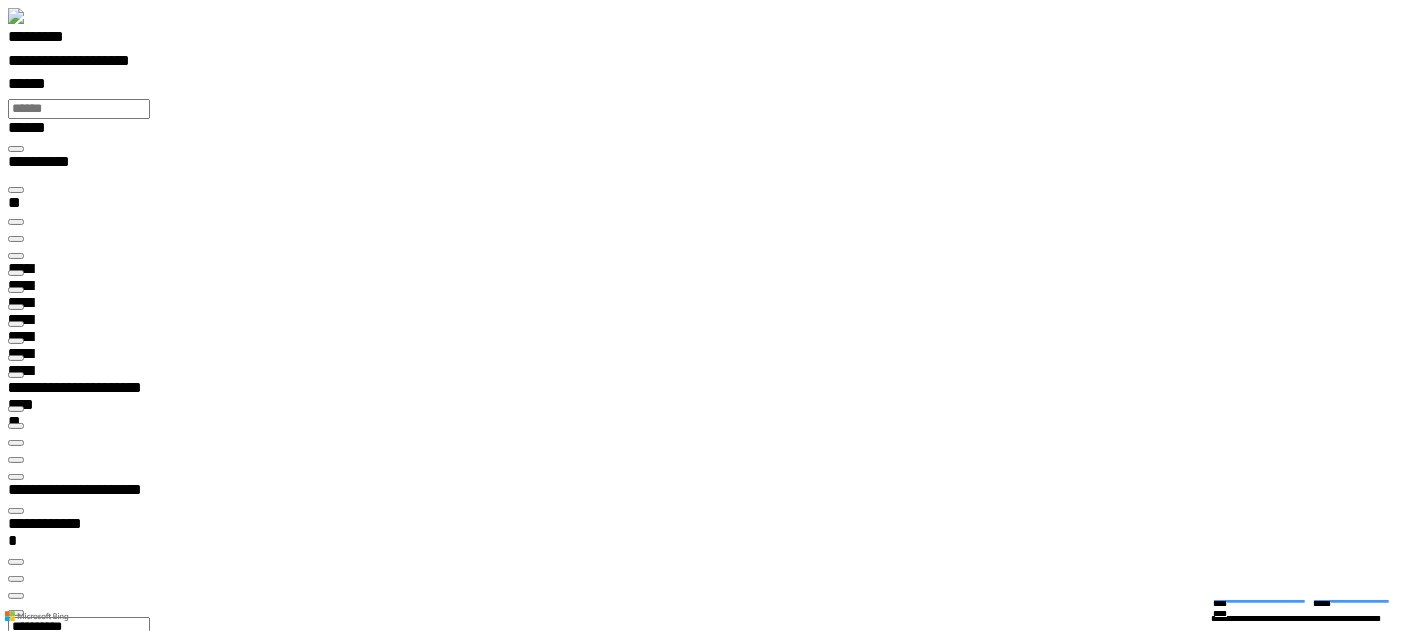 click at bounding box center [16, 17302] 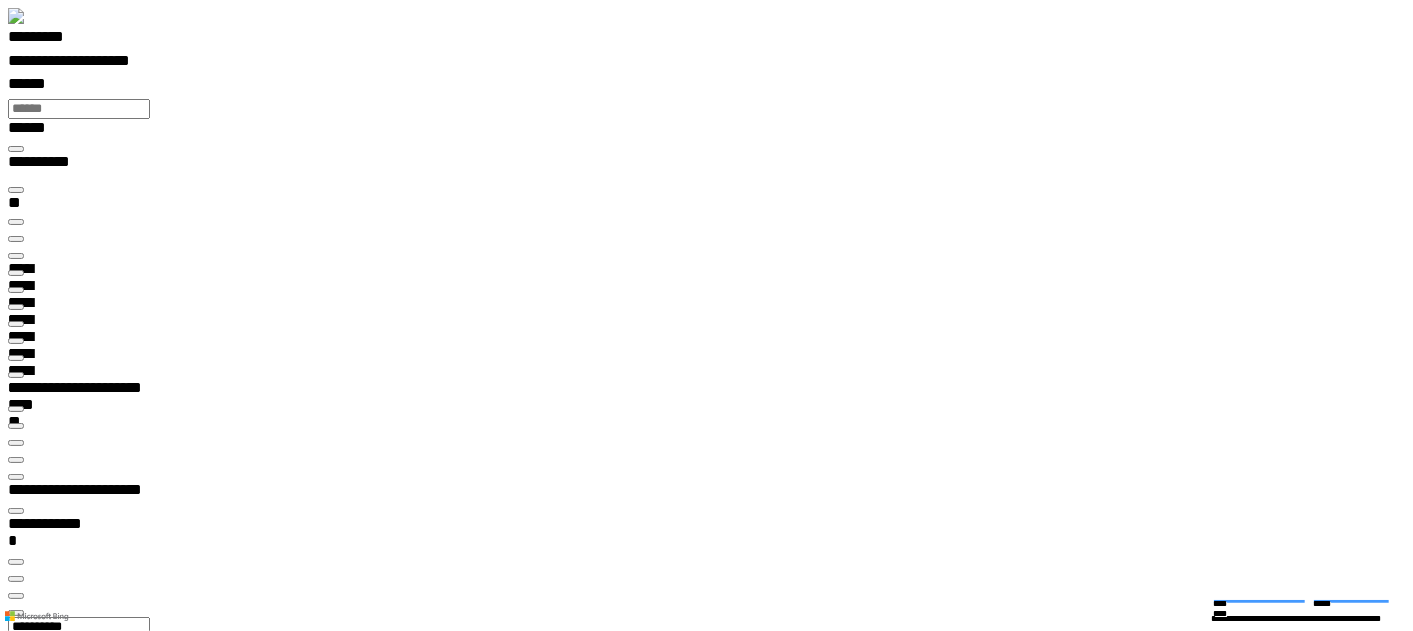 click at bounding box center [16, 17302] 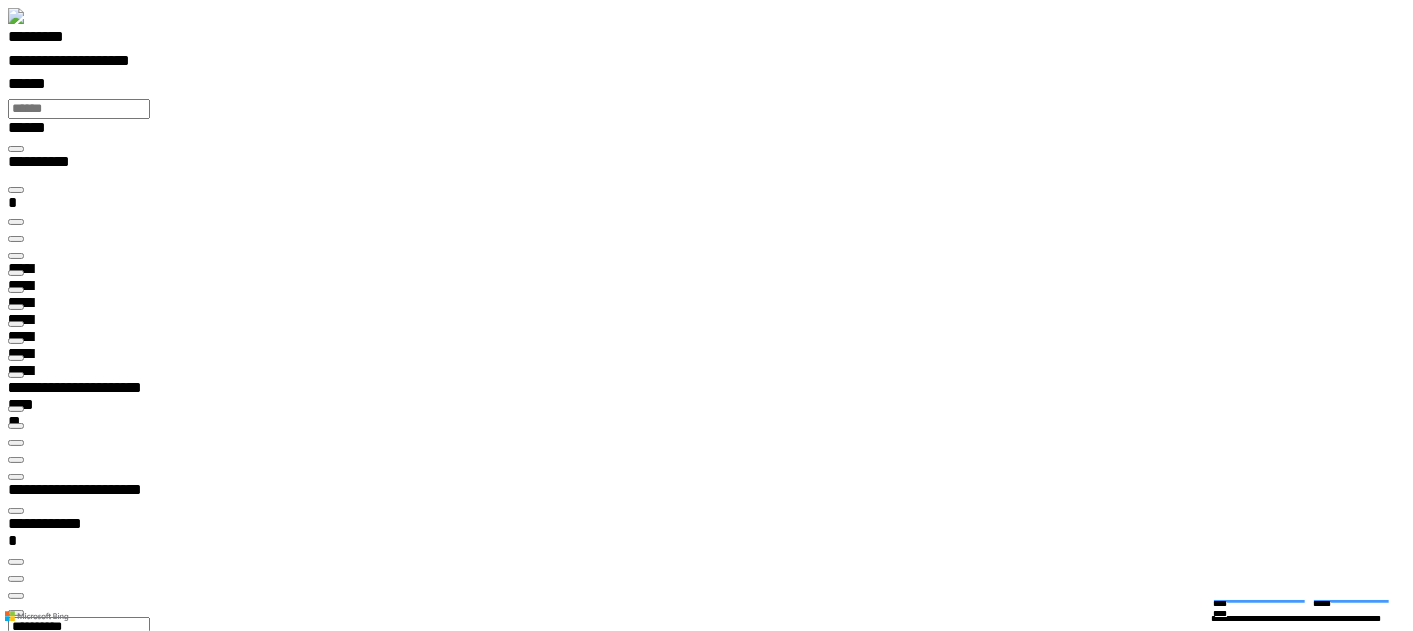 click at bounding box center (16, 17302) 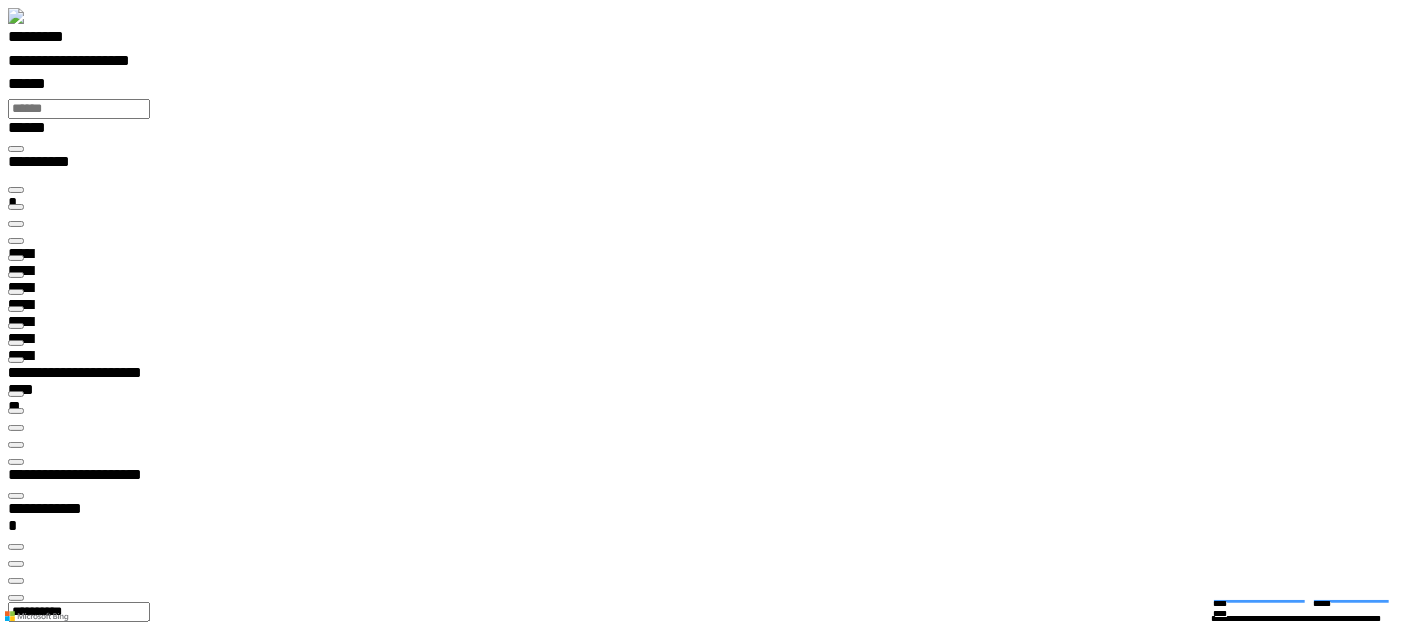 click on "**********" at bounding box center (714, 17177) 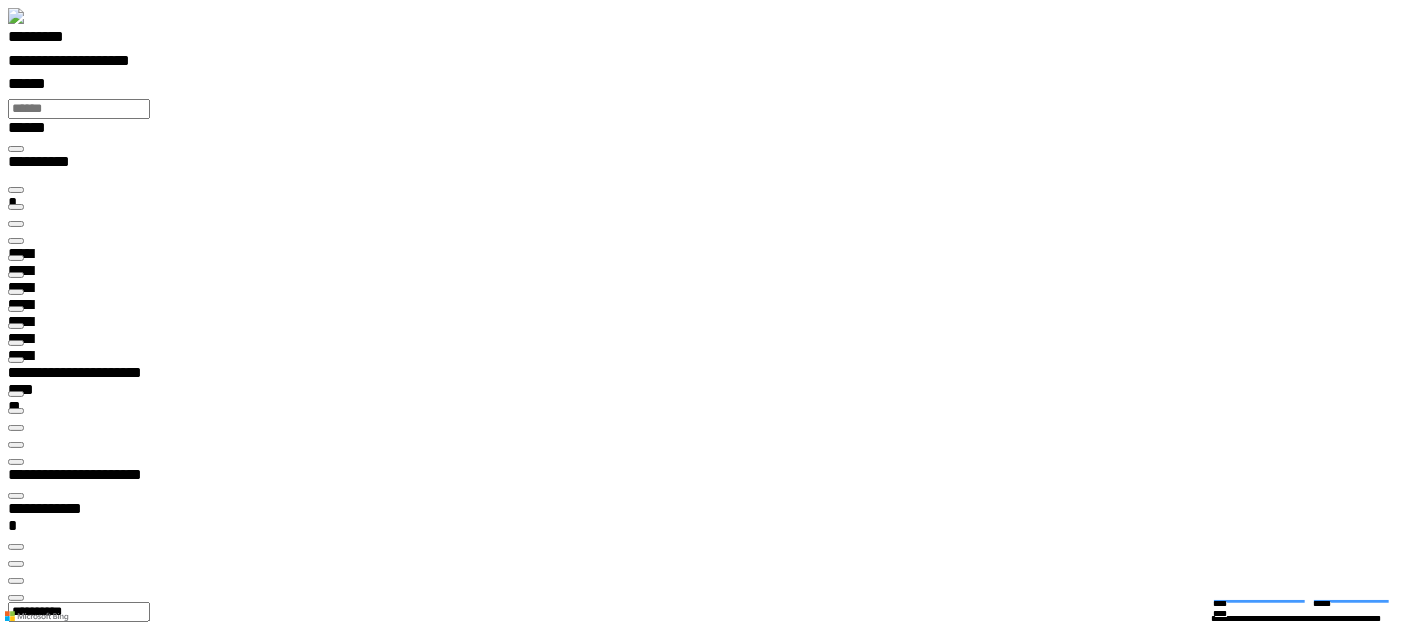 click on "**********" at bounding box center (714, 17177) 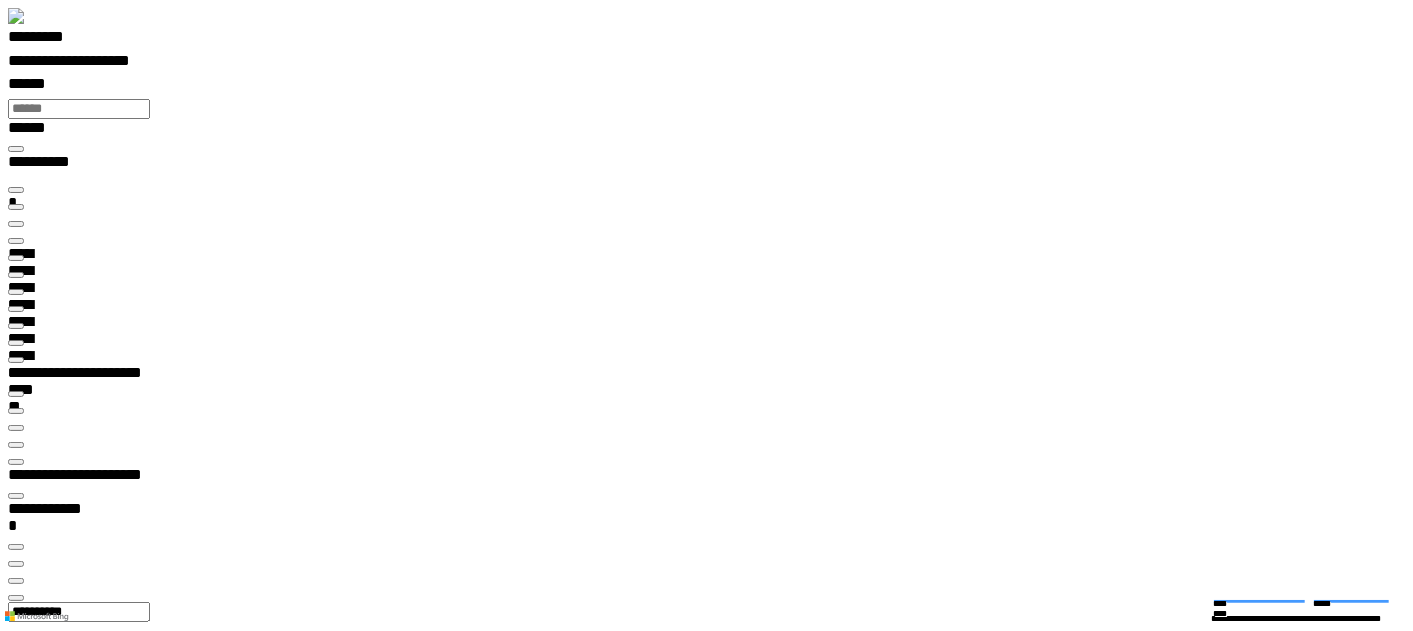click at bounding box center [714, 16942] 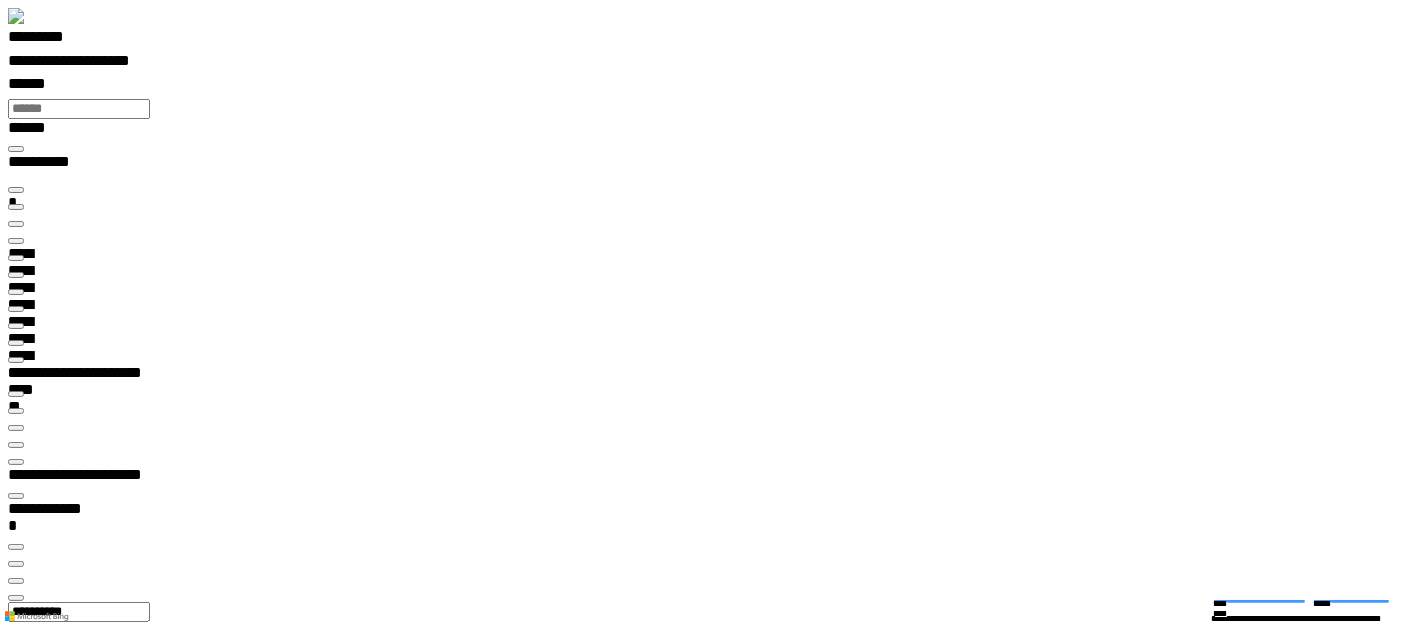 scroll, scrollTop: 99970, scrollLeft: 99911, axis: both 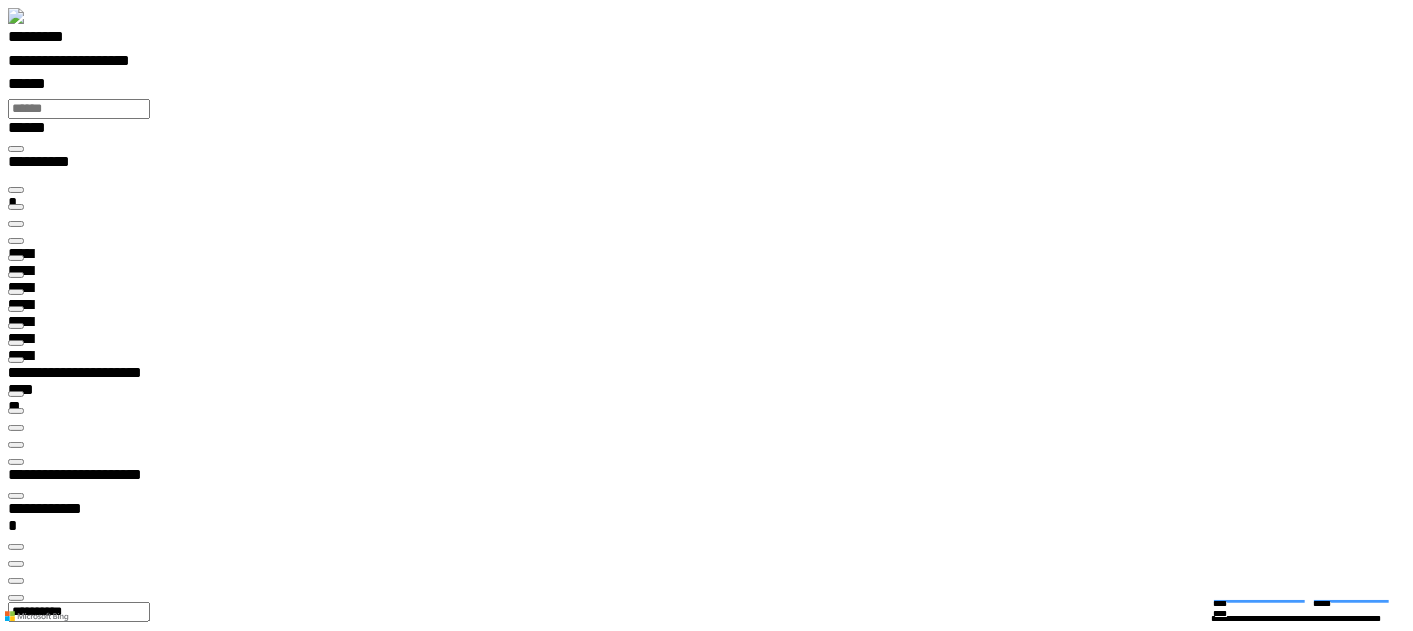 click on "**********" at bounding box center (714, 8582) 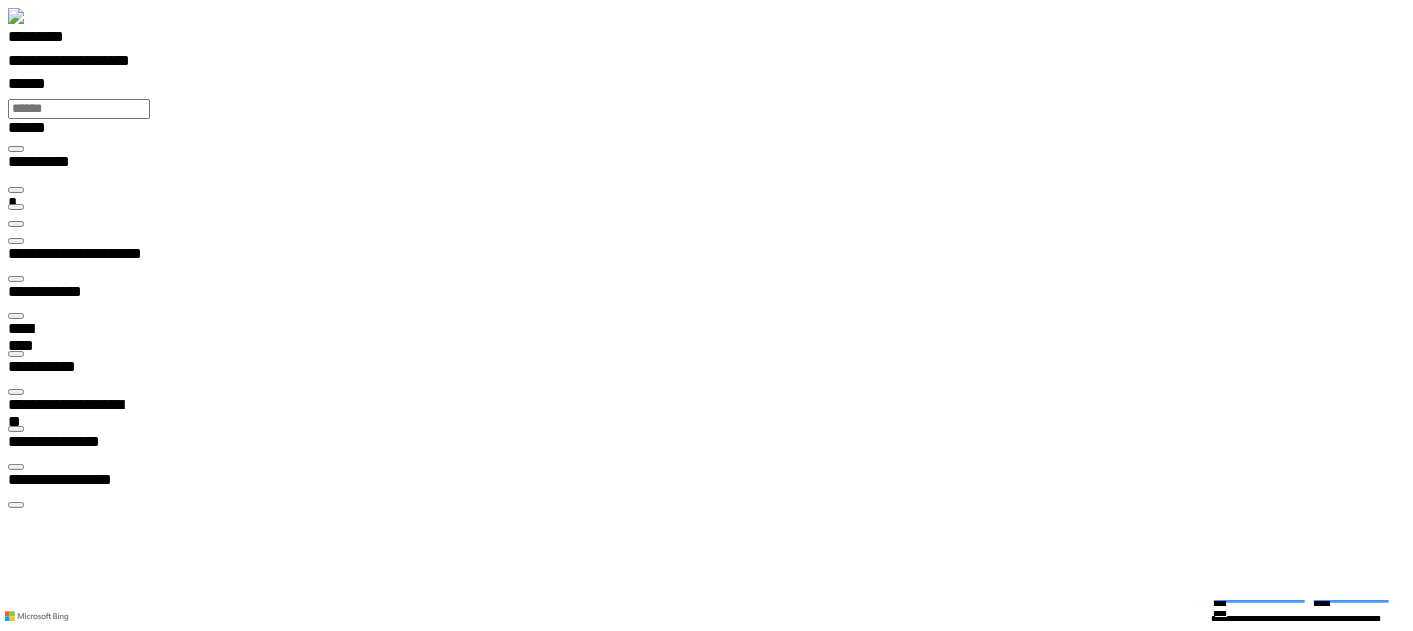 click at bounding box center (16, 241) 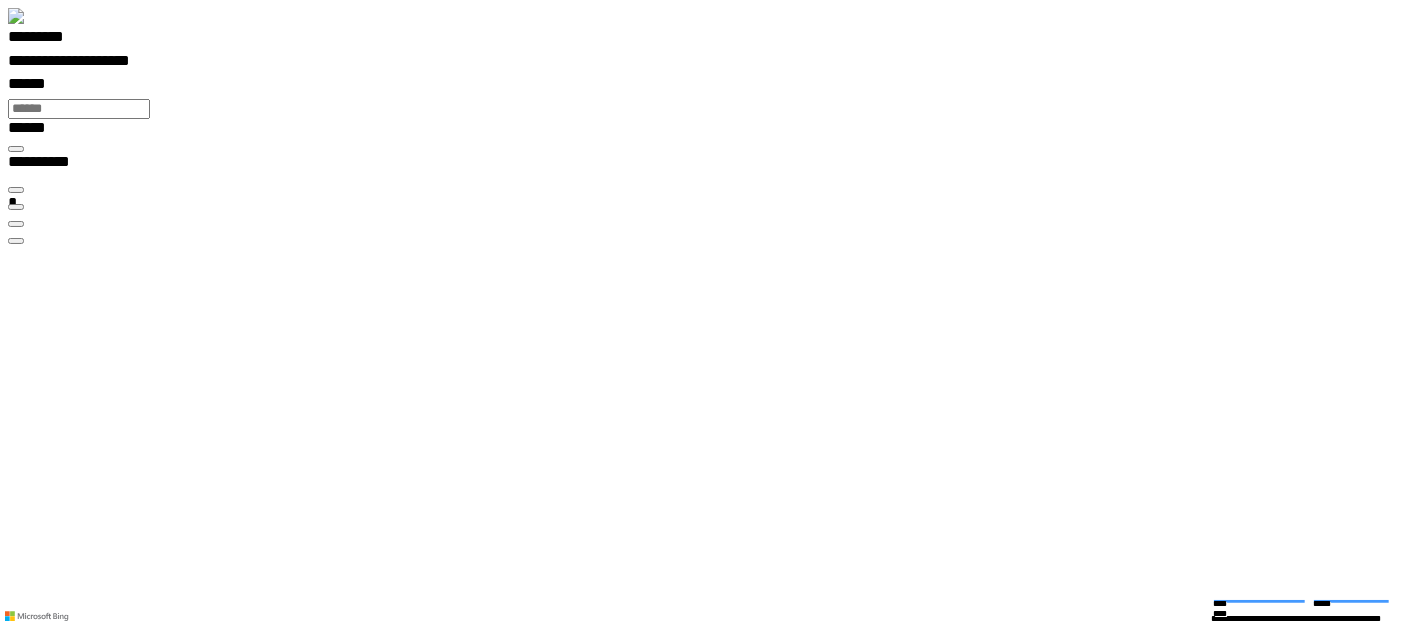 scroll, scrollTop: 99969, scrollLeft: 99935, axis: both 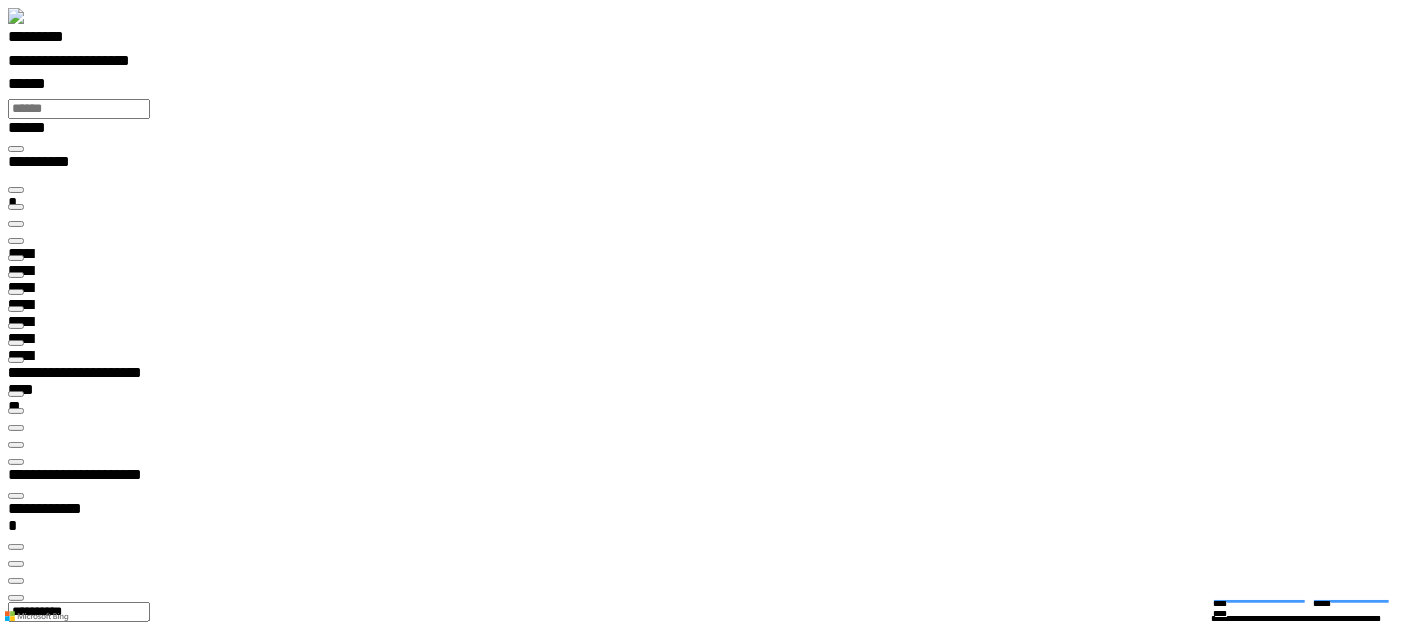 type on "***" 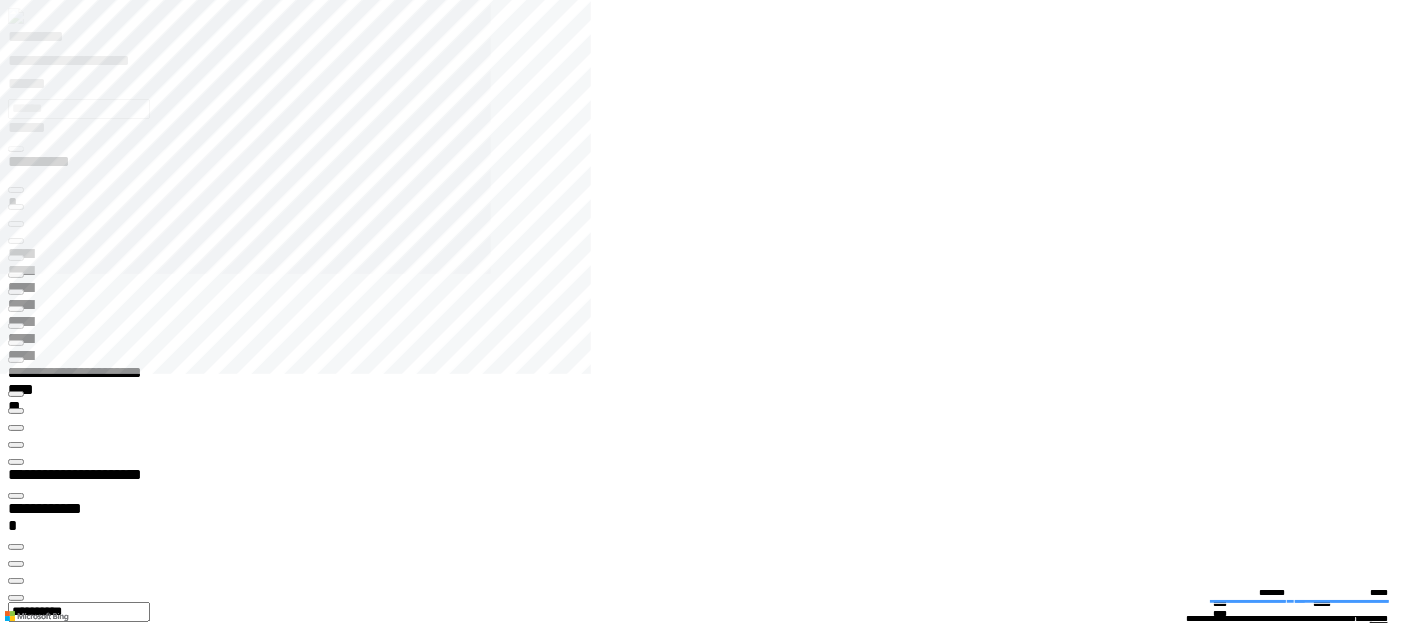 click at bounding box center (16, 13894) 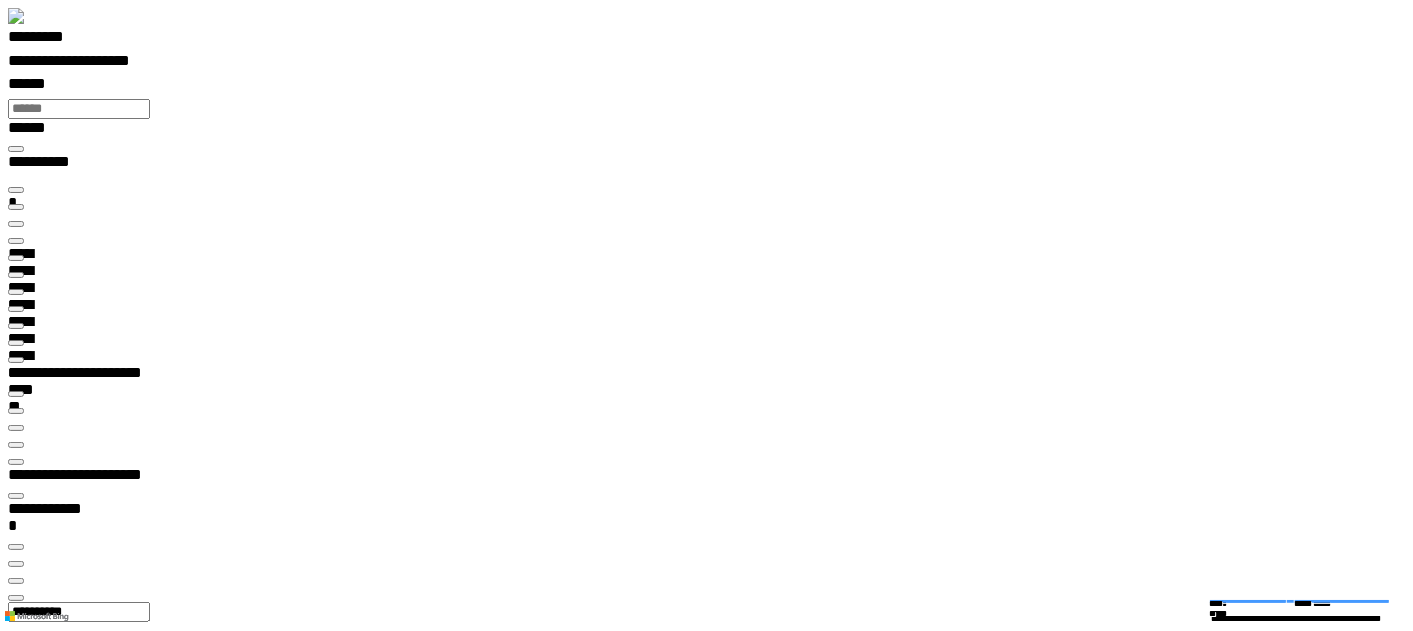 scroll, scrollTop: 99977, scrollLeft: 99920, axis: both 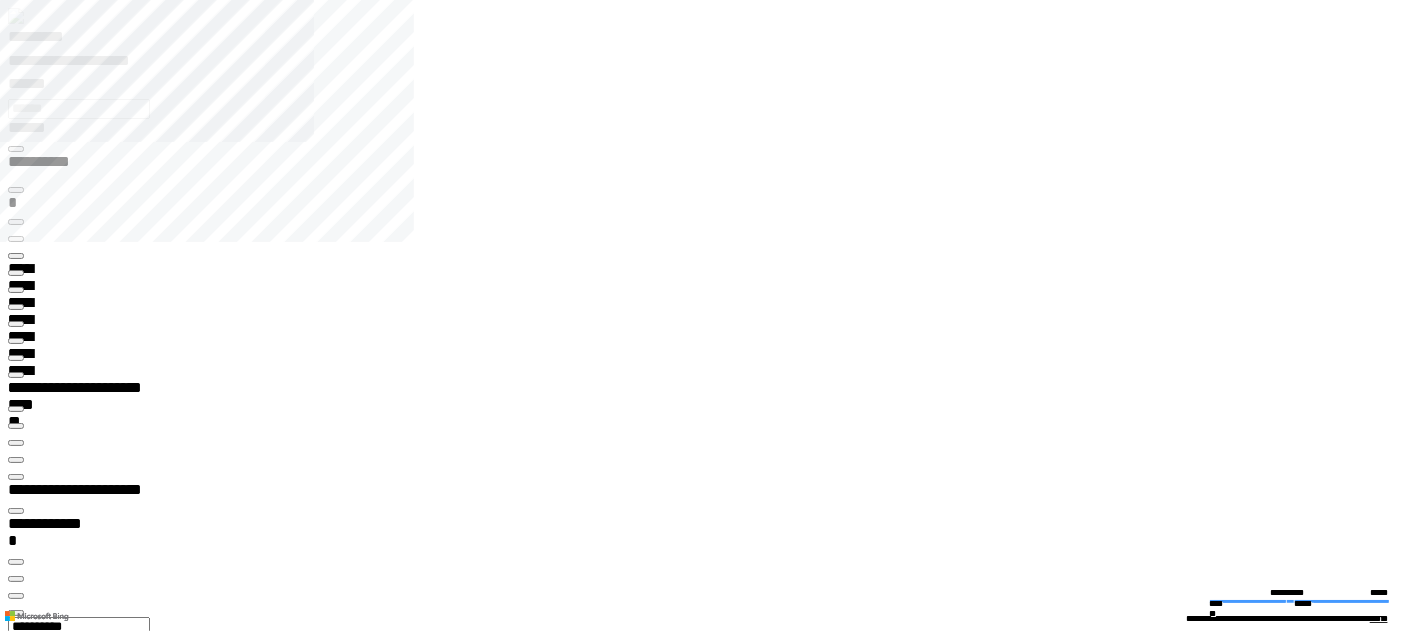 drag, startPoint x: 988, startPoint y: 168, endPoint x: 1114, endPoint y: 189, distance: 127.738014 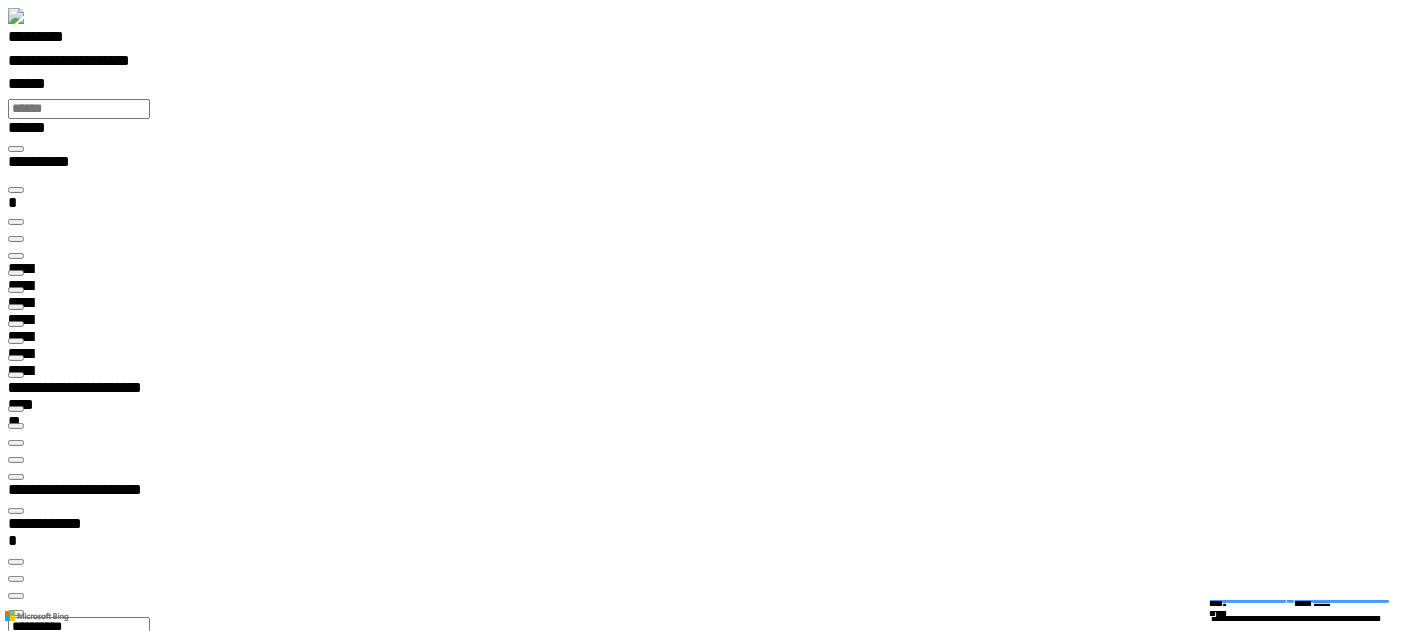 click 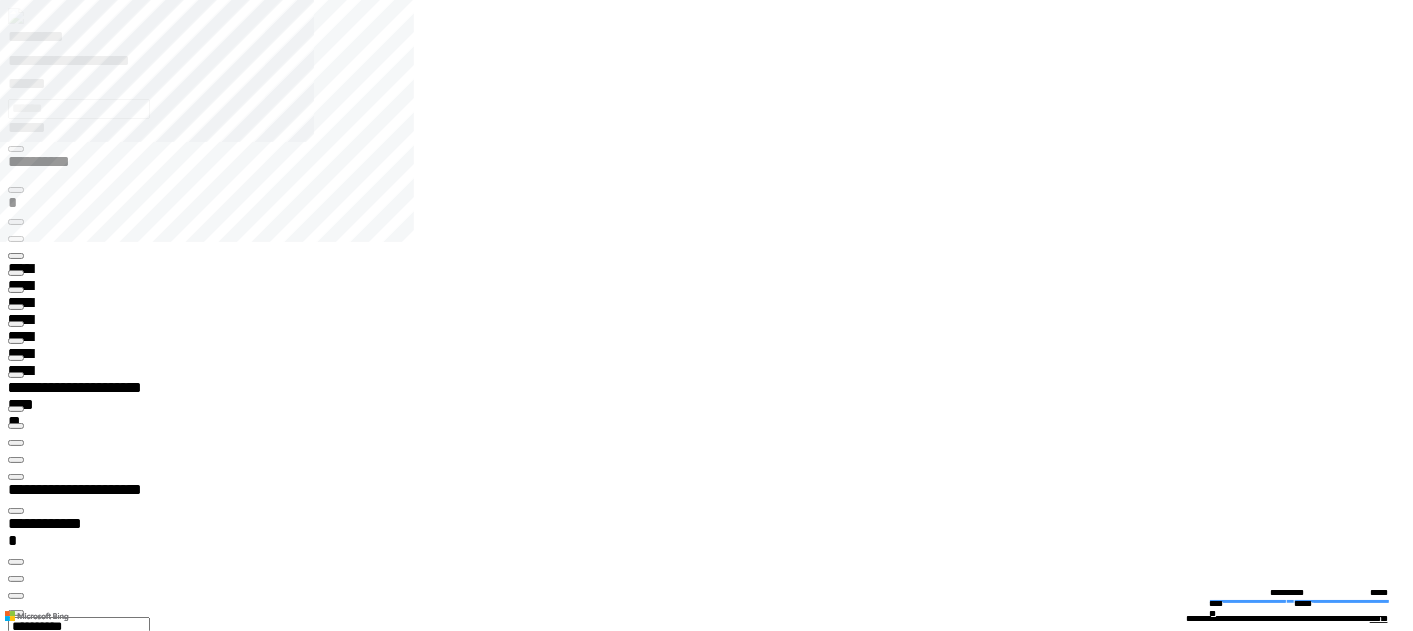 scroll, scrollTop: 7, scrollLeft: 0, axis: vertical 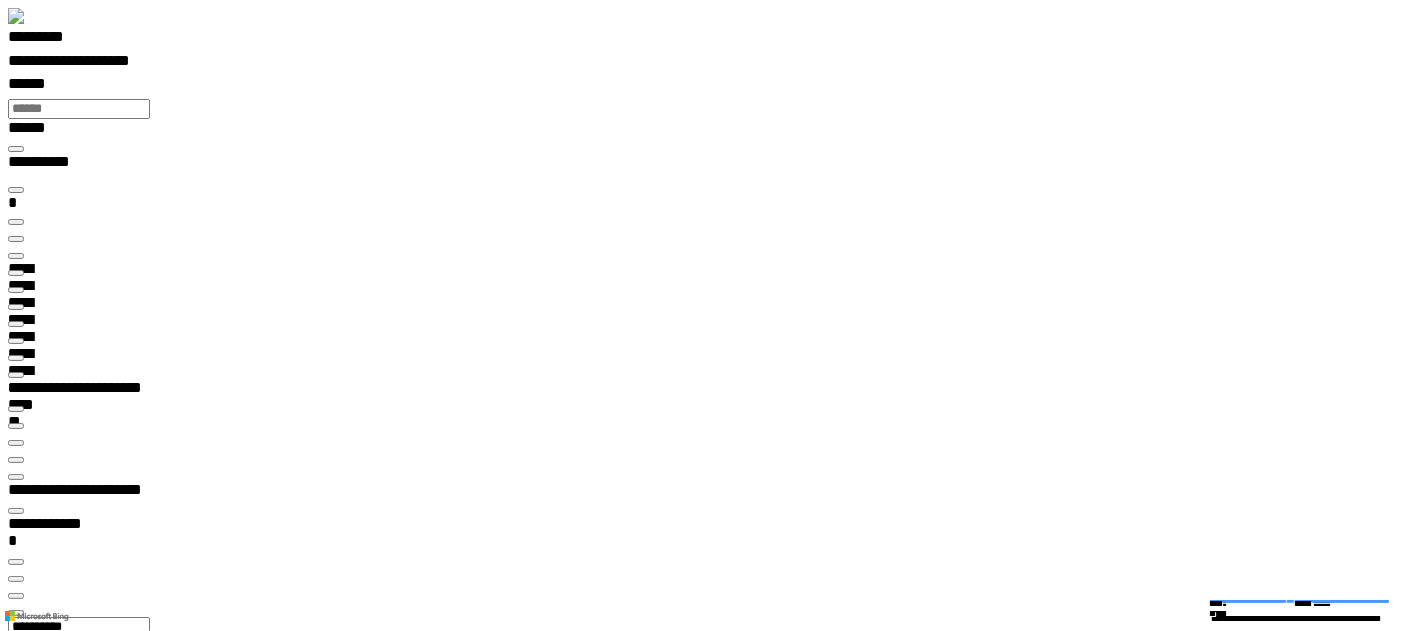 click on "**********" 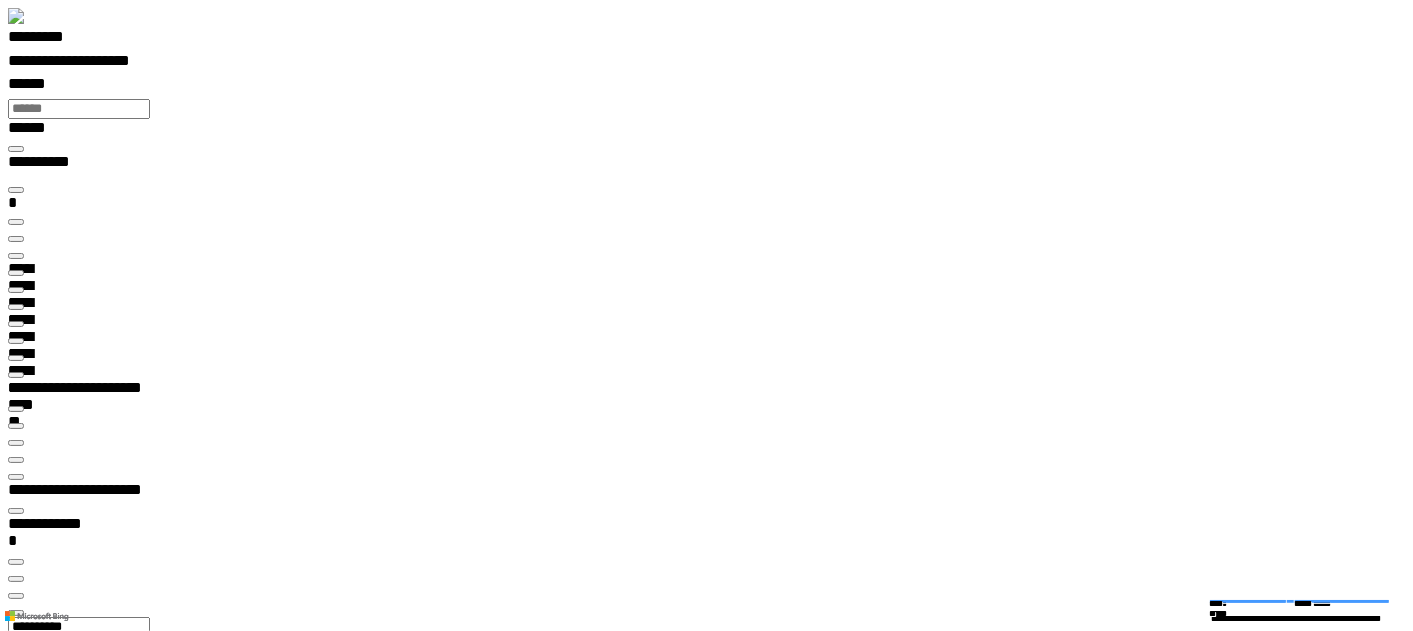 click on "**********" at bounding box center (714, 19381) 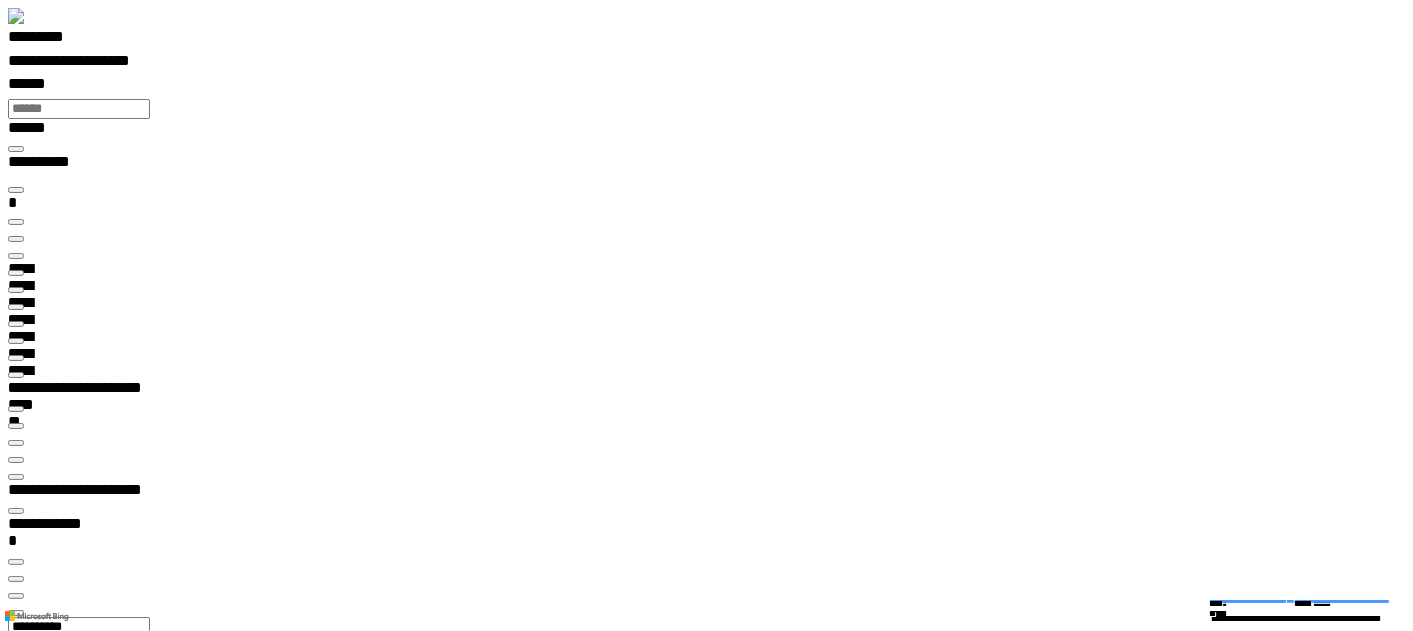 click on "**********" at bounding box center (714, 19381) 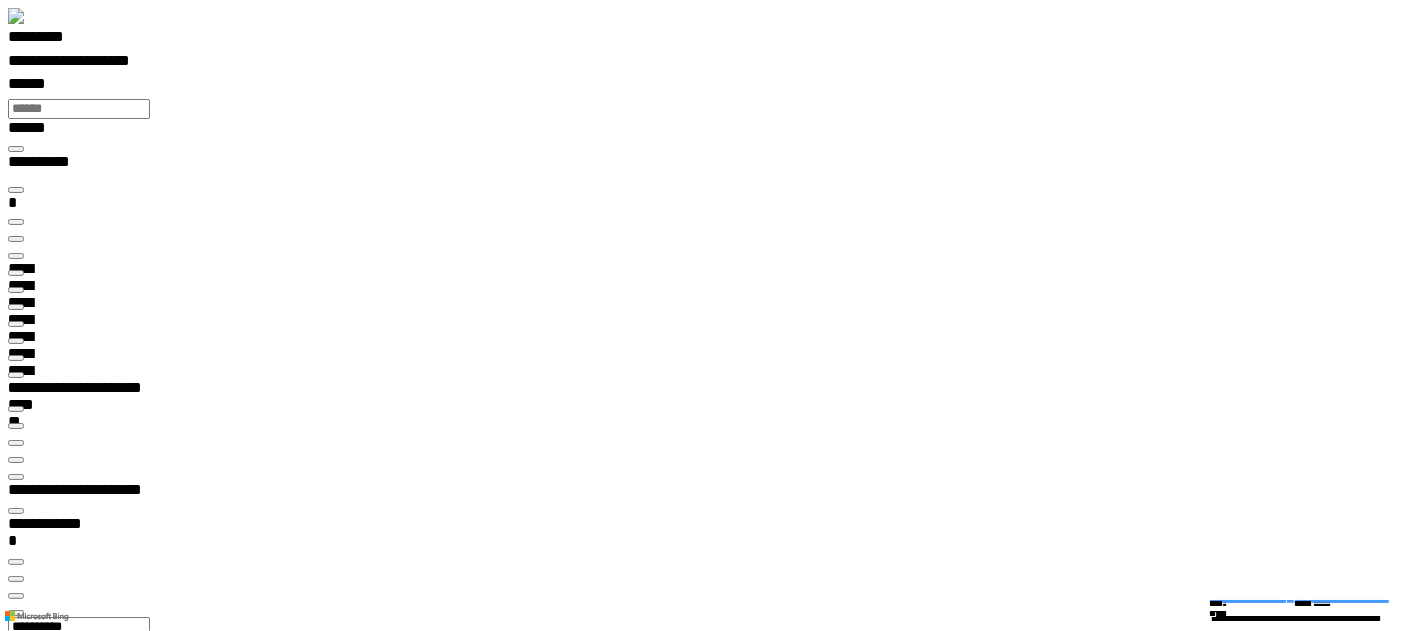 click 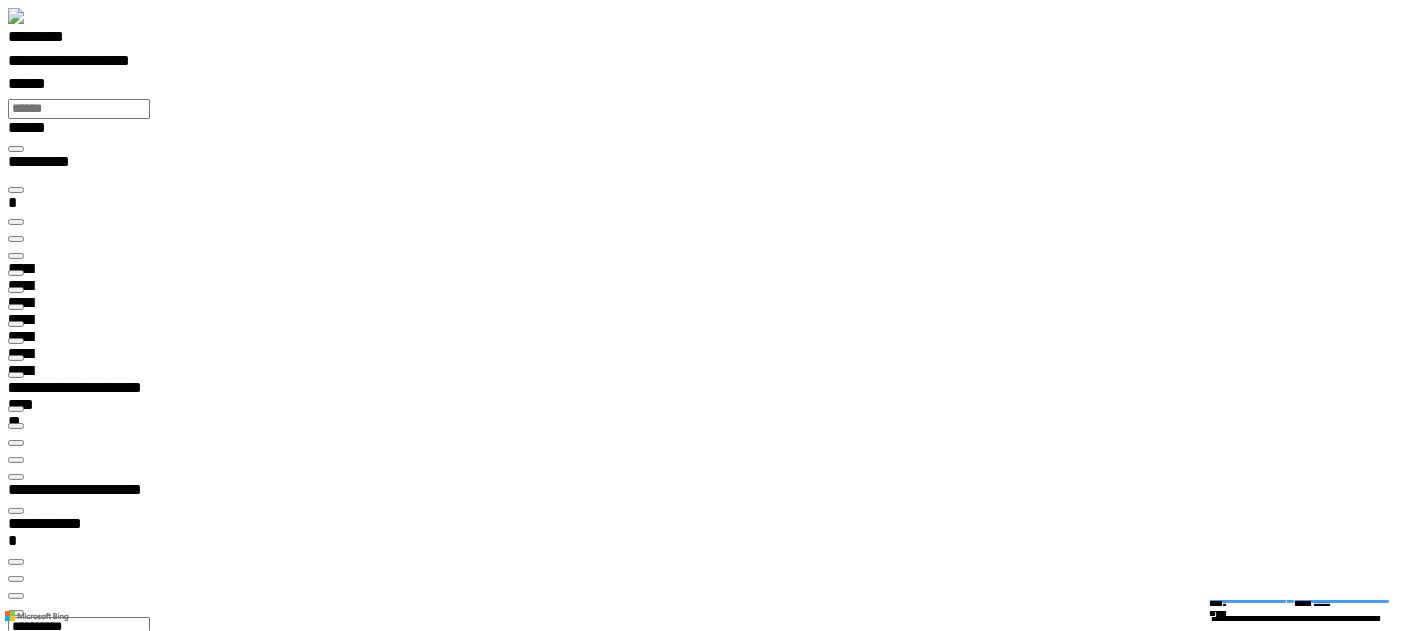 scroll, scrollTop: 99868, scrollLeft: 99862, axis: both 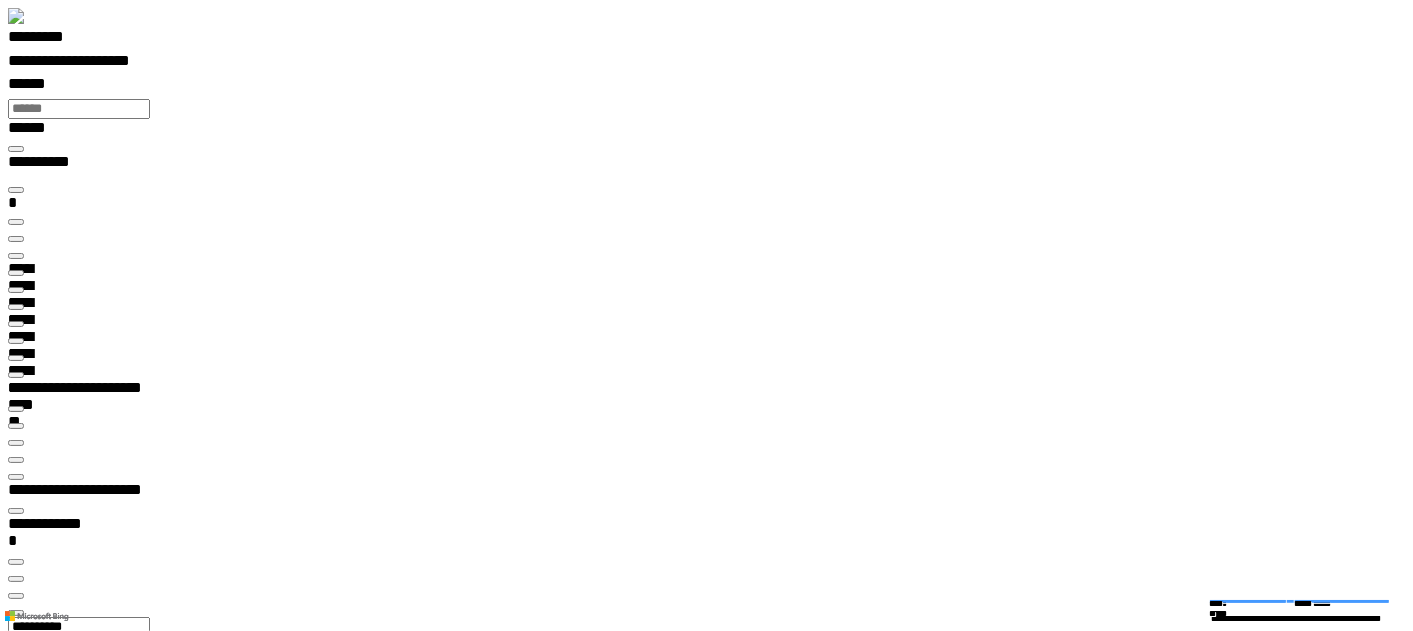 click 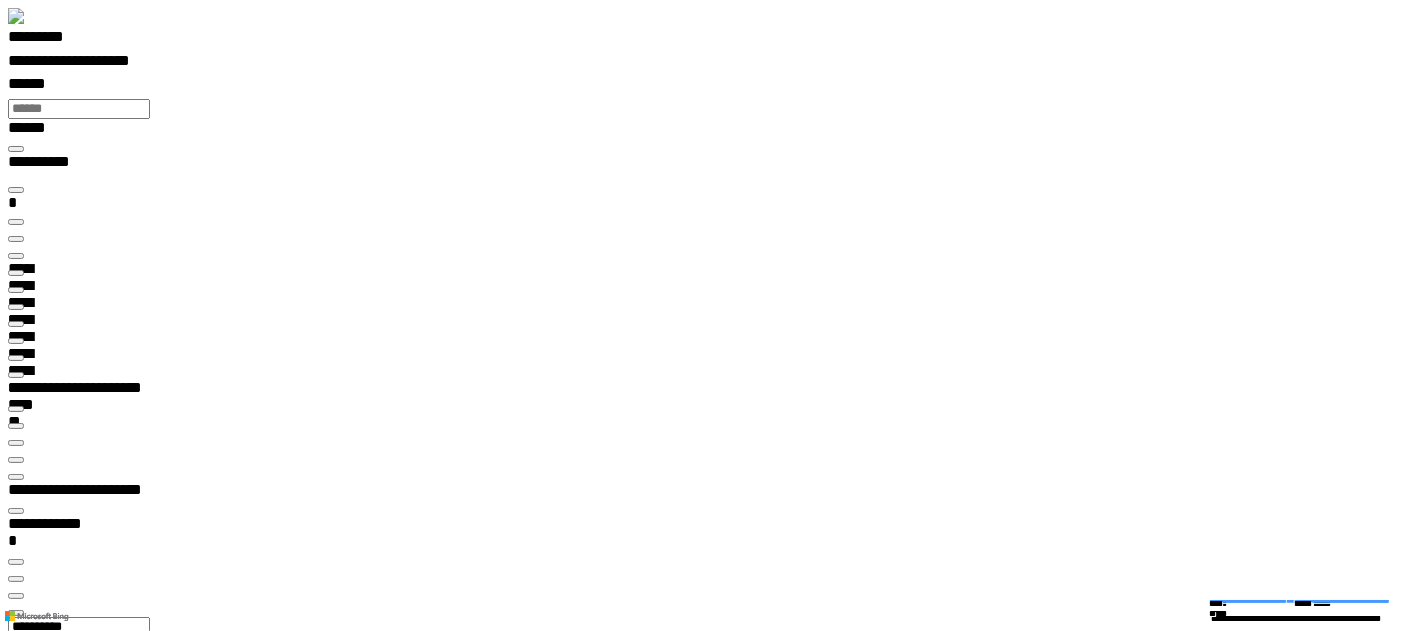click 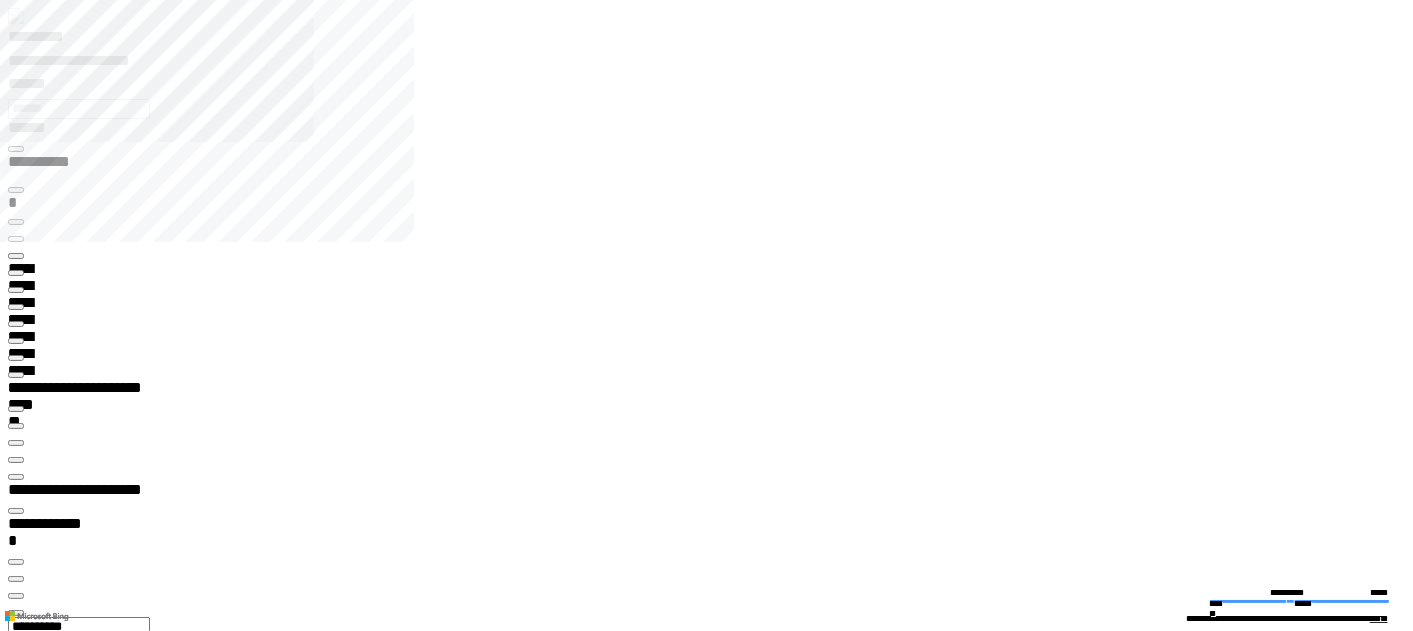 click on "**********" at bounding box center (39, 9363) 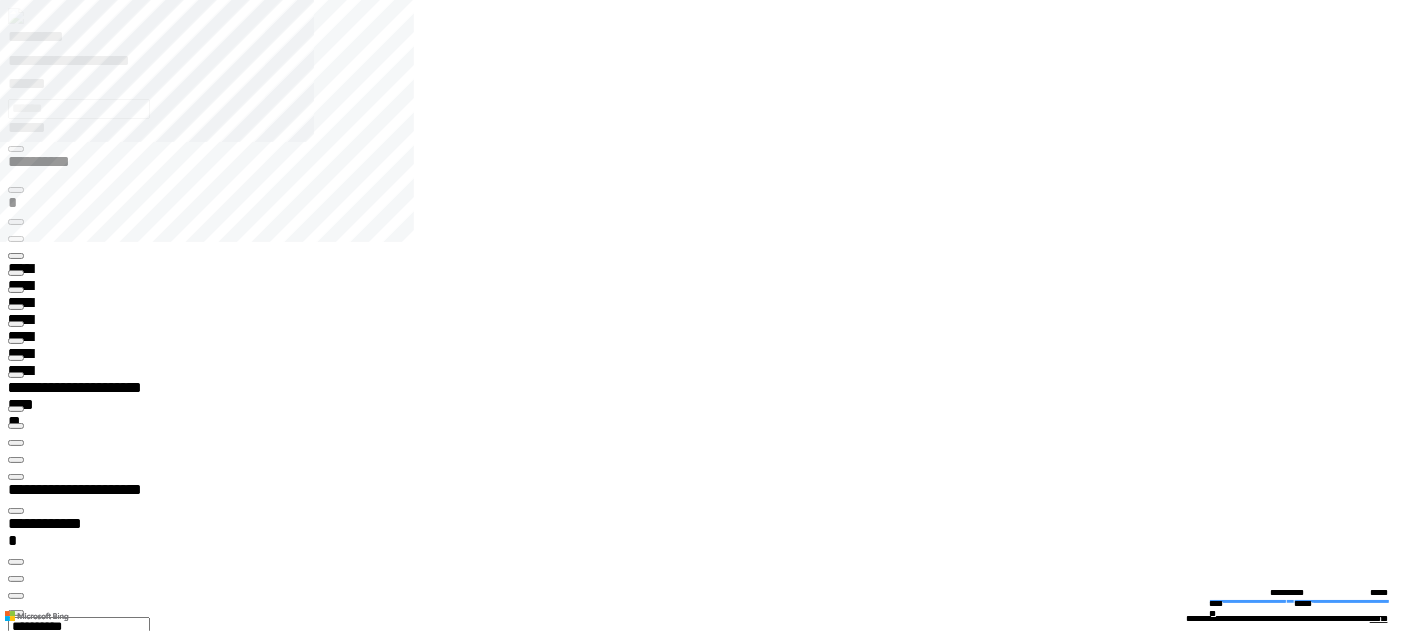 scroll, scrollTop: 29, scrollLeft: 63, axis: both 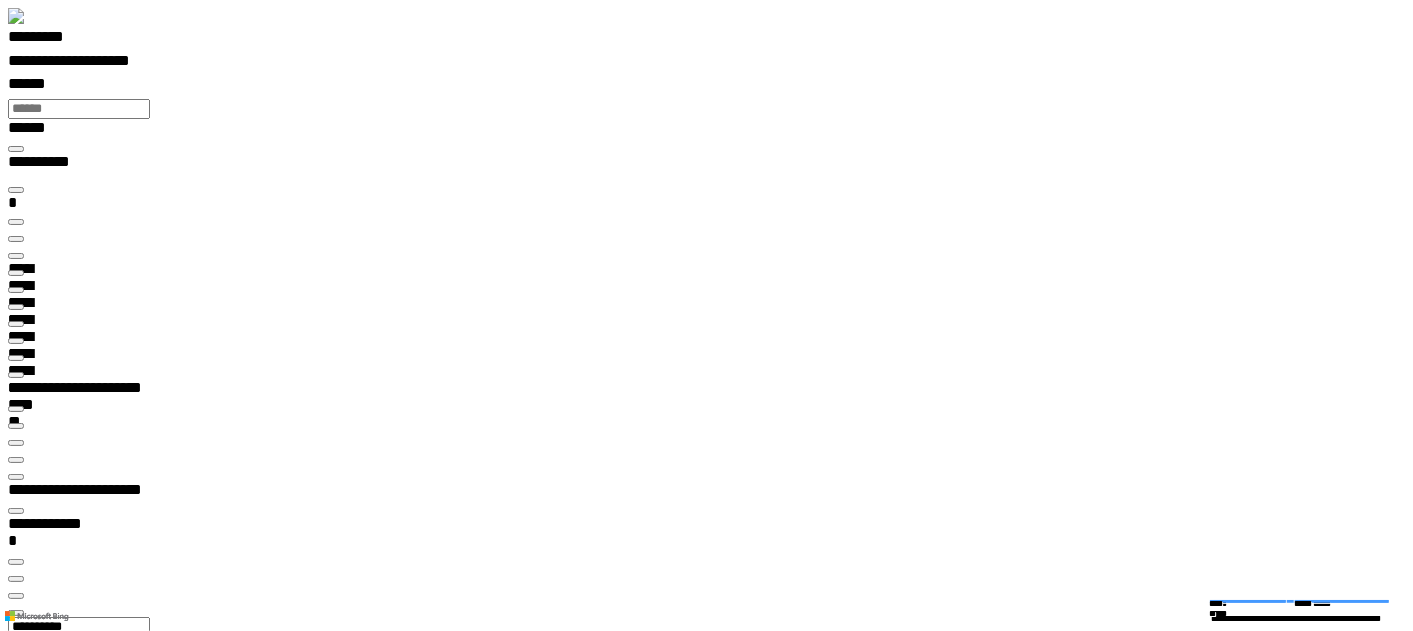click at bounding box center [16, 12726] 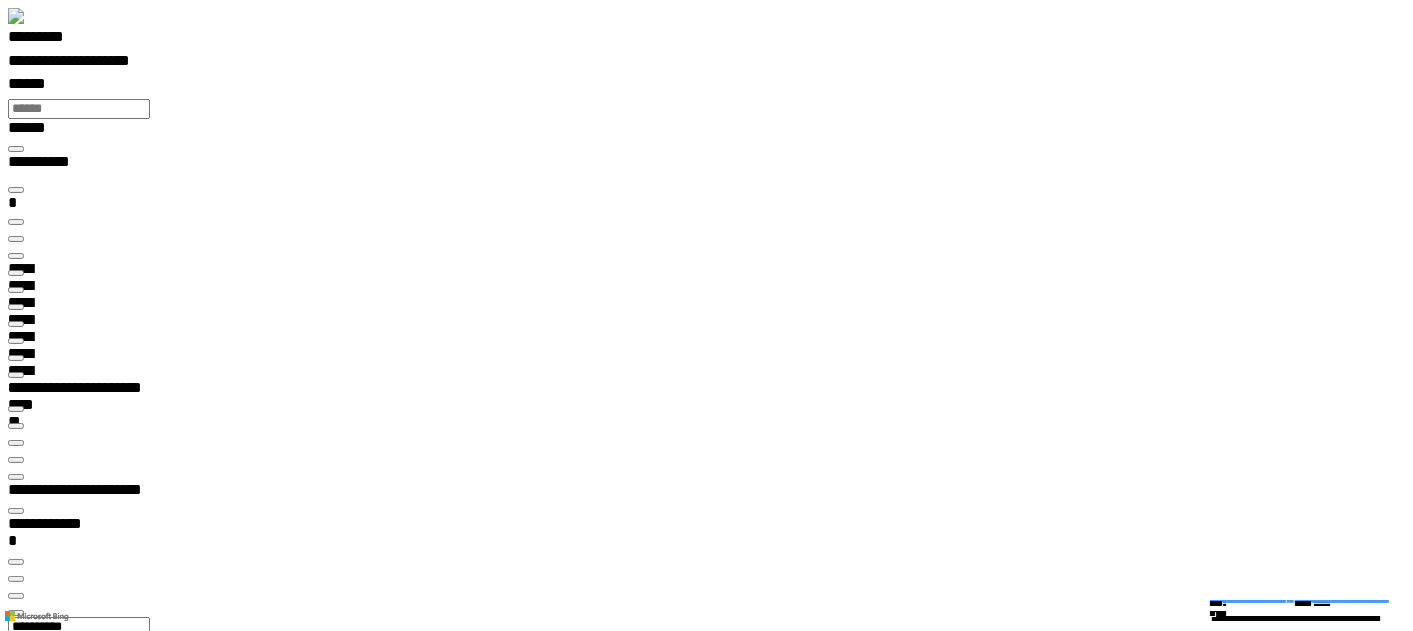 scroll, scrollTop: 0, scrollLeft: 0, axis: both 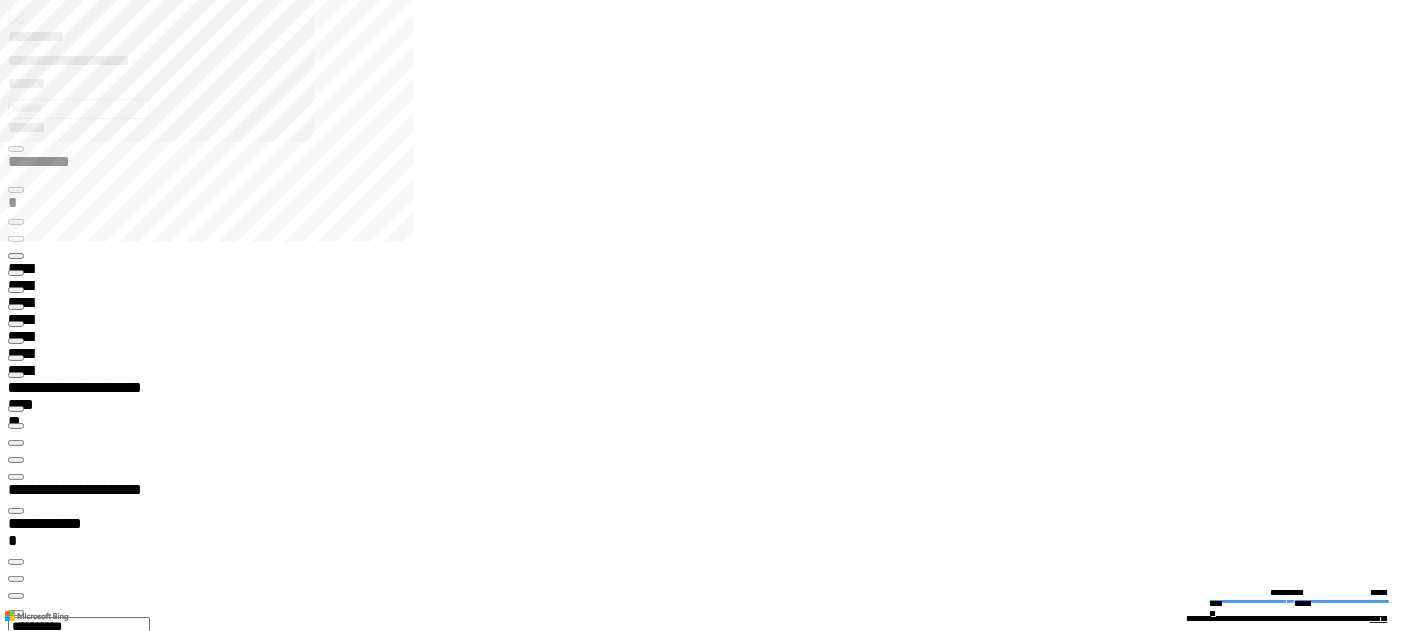 drag, startPoint x: 295, startPoint y: 417, endPoint x: 459, endPoint y: 408, distance: 164.24677 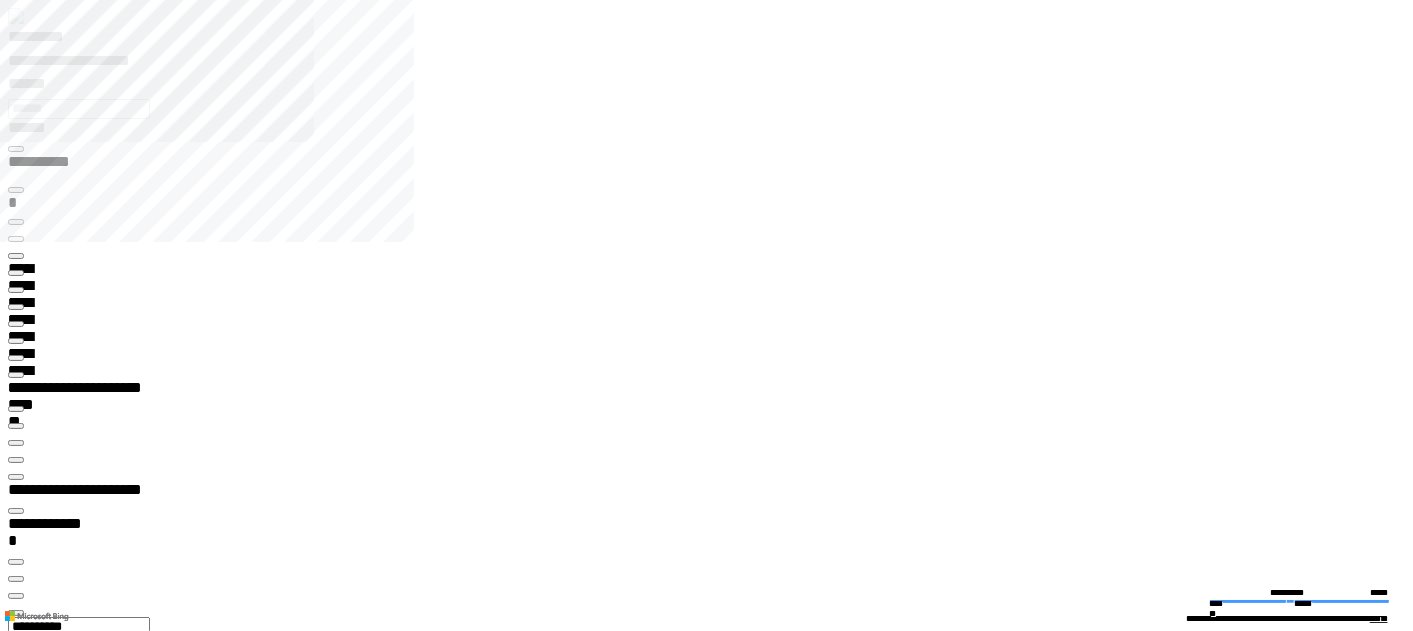 scroll, scrollTop: 29, scrollLeft: 128, axis: both 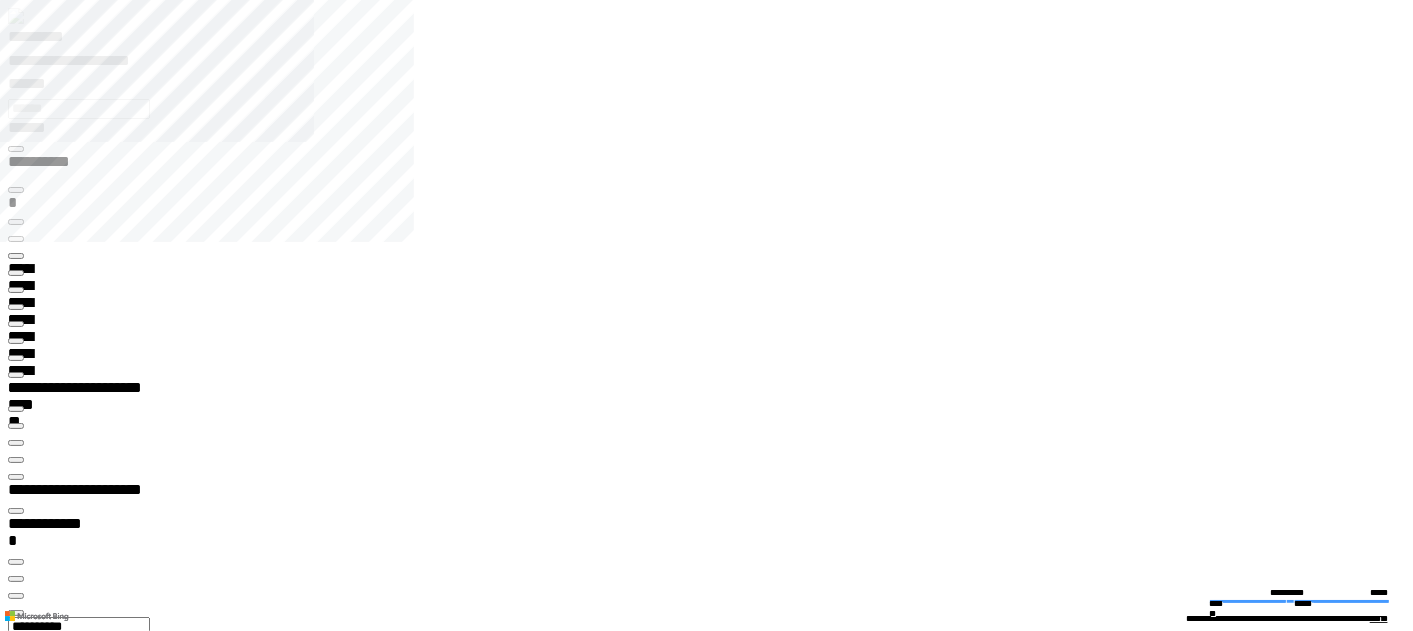 drag, startPoint x: 459, startPoint y: 408, endPoint x: 387, endPoint y: 337, distance: 101.118744 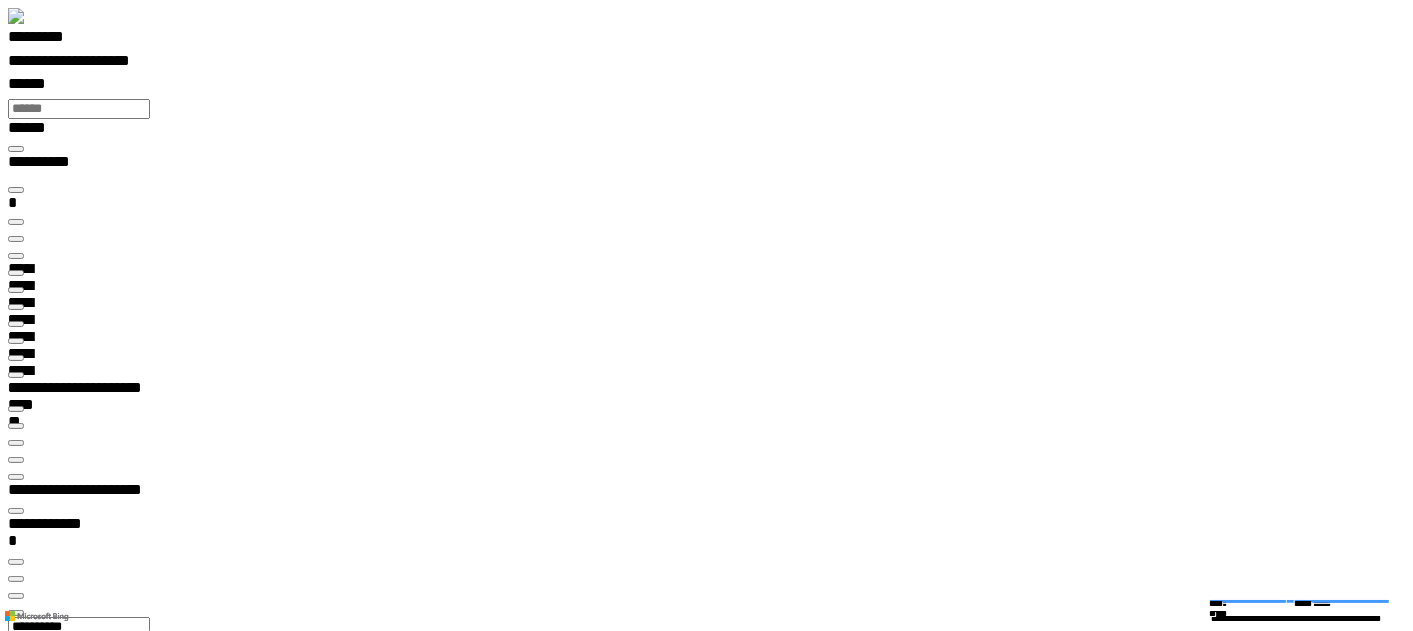 scroll, scrollTop: 99603, scrollLeft: 98966, axis: both 